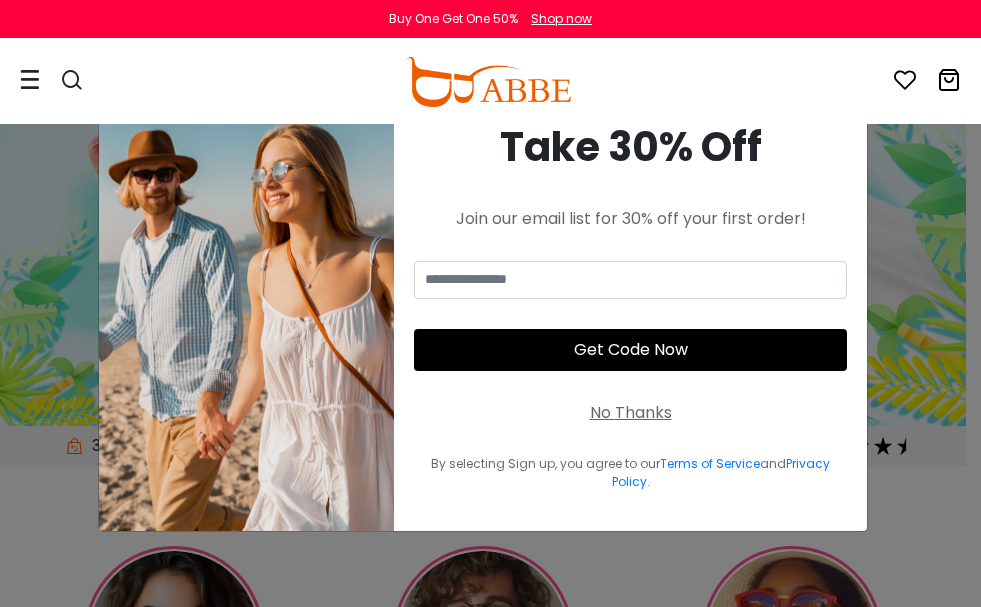 scroll, scrollTop: 0, scrollLeft: 0, axis: both 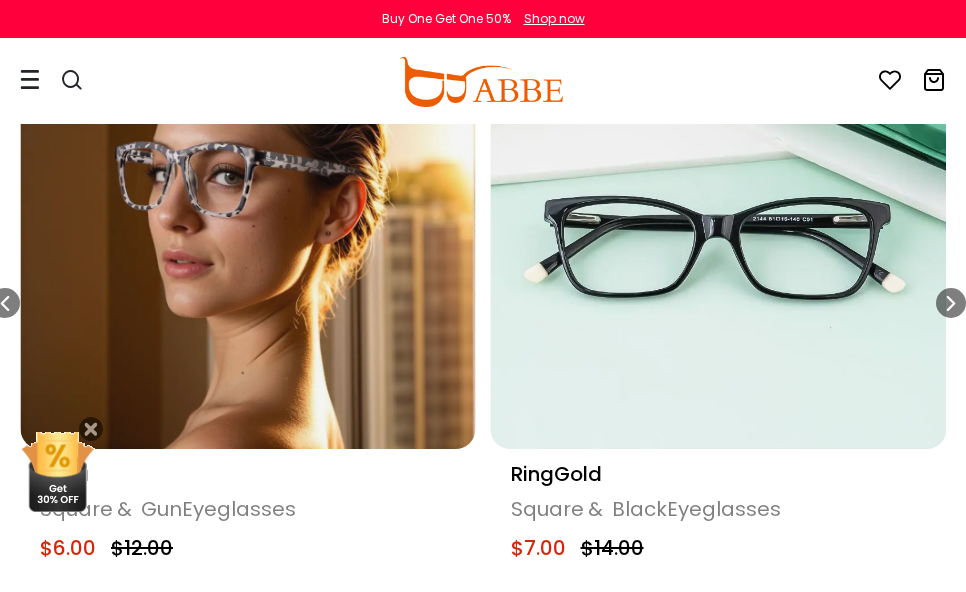 click at bounding box center [248, 222] 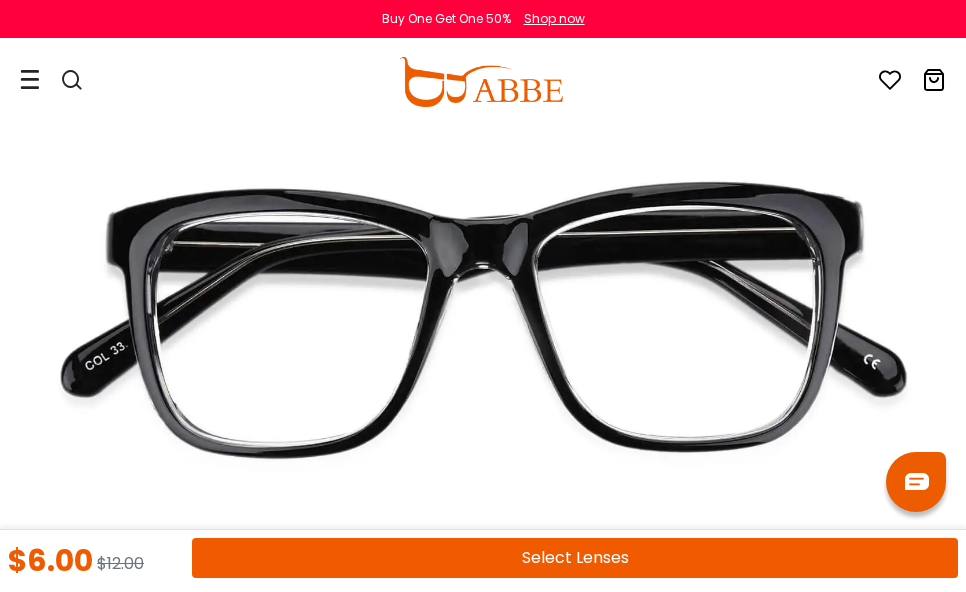 scroll, scrollTop: 284, scrollLeft: 0, axis: vertical 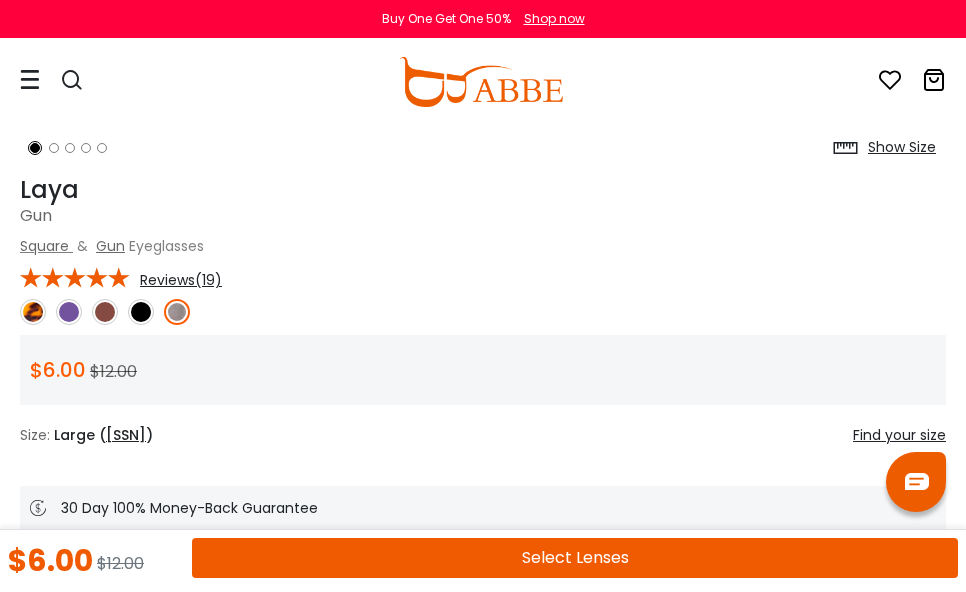 click on "Select Lenses" at bounding box center [575, 558] 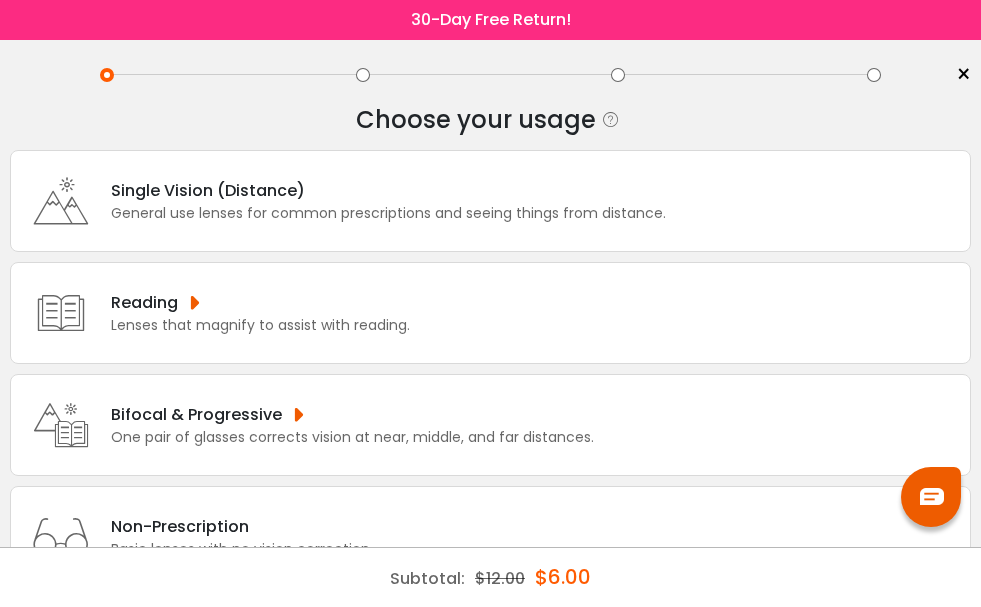 scroll, scrollTop: 0, scrollLeft: 0, axis: both 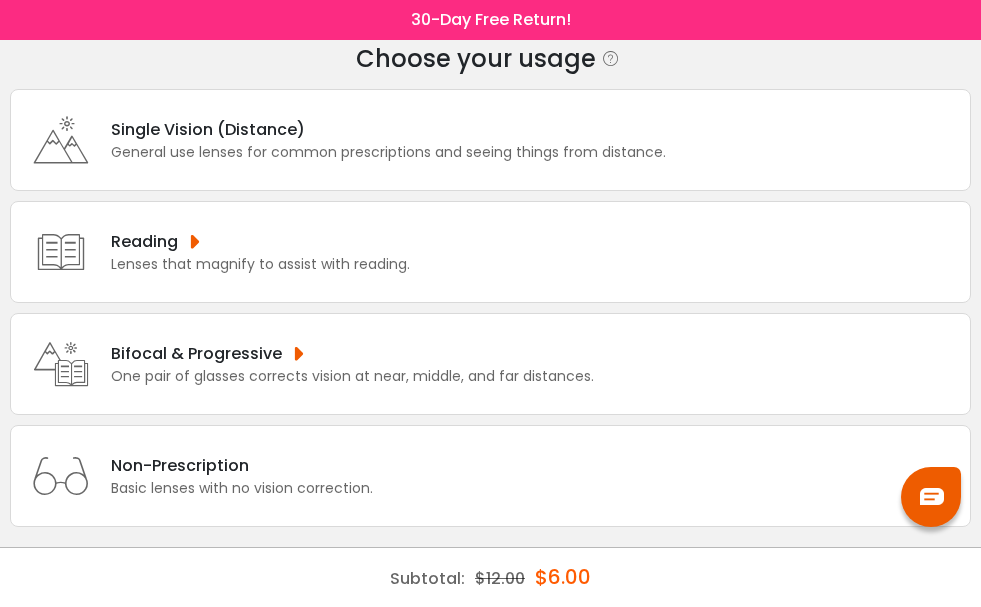 click on "Non-Prescription" at bounding box center [242, 465] 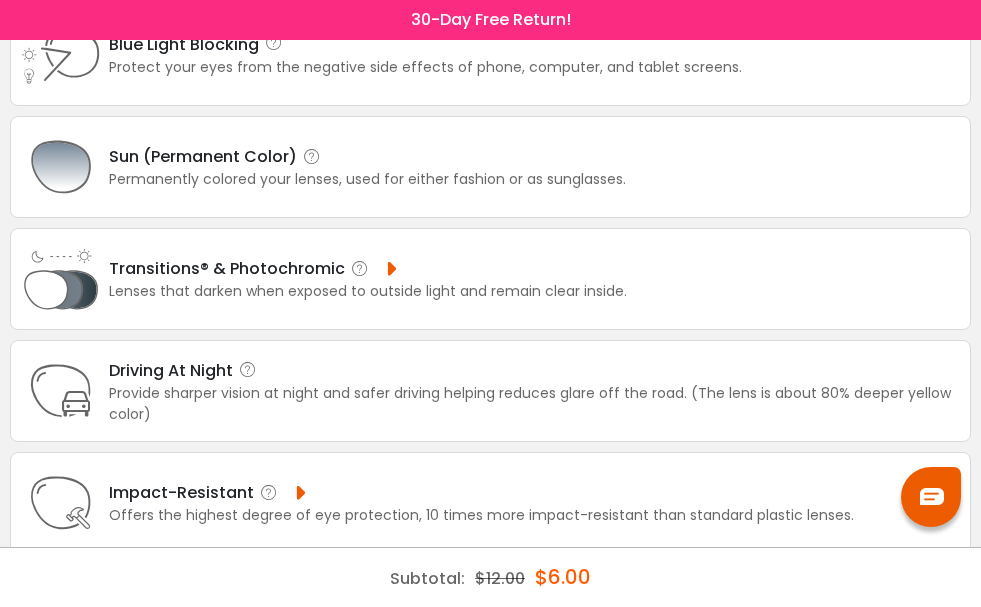 scroll, scrollTop: 285, scrollLeft: 0, axis: vertical 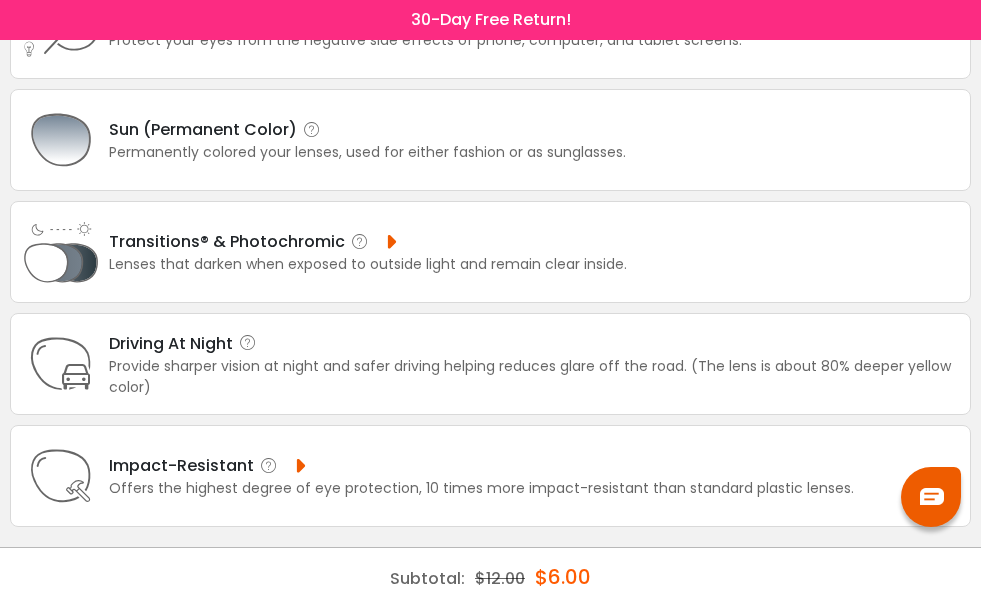 click on "Driving At Night" at bounding box center [534, 343] 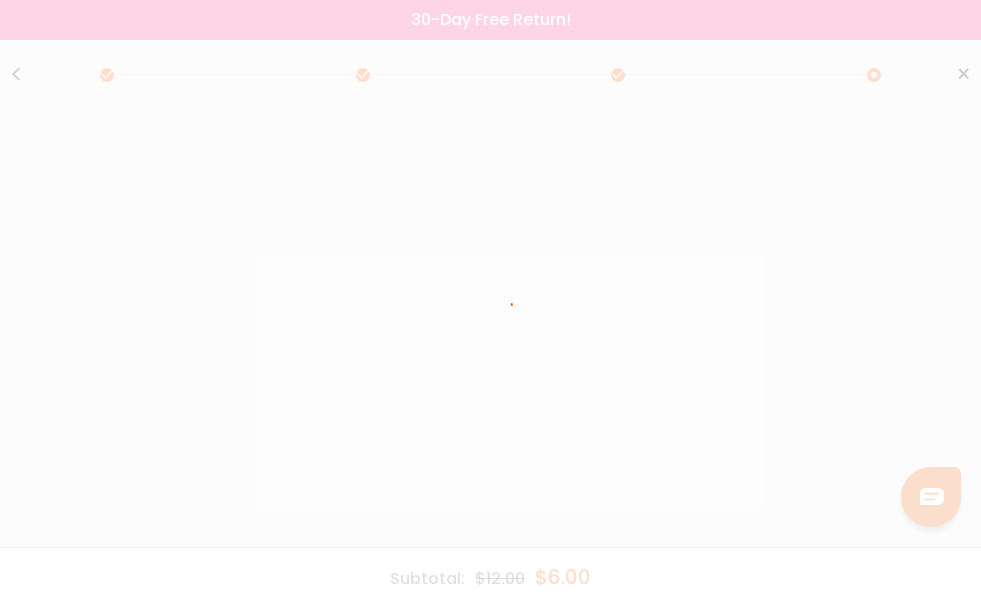 scroll, scrollTop: 0, scrollLeft: 0, axis: both 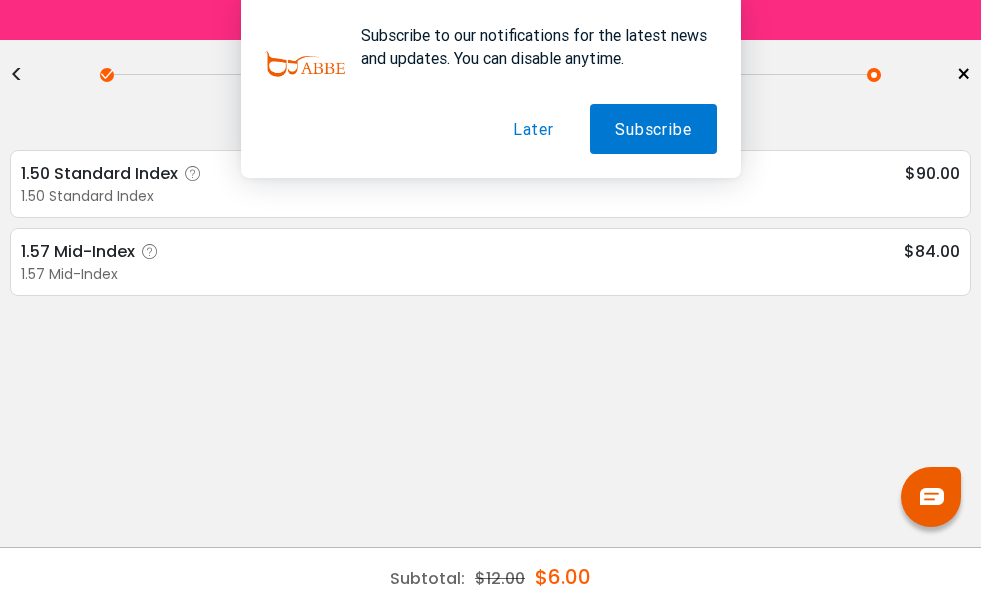click on "1.57 Mid-Index
$84.00" at bounding box center (490, 251) 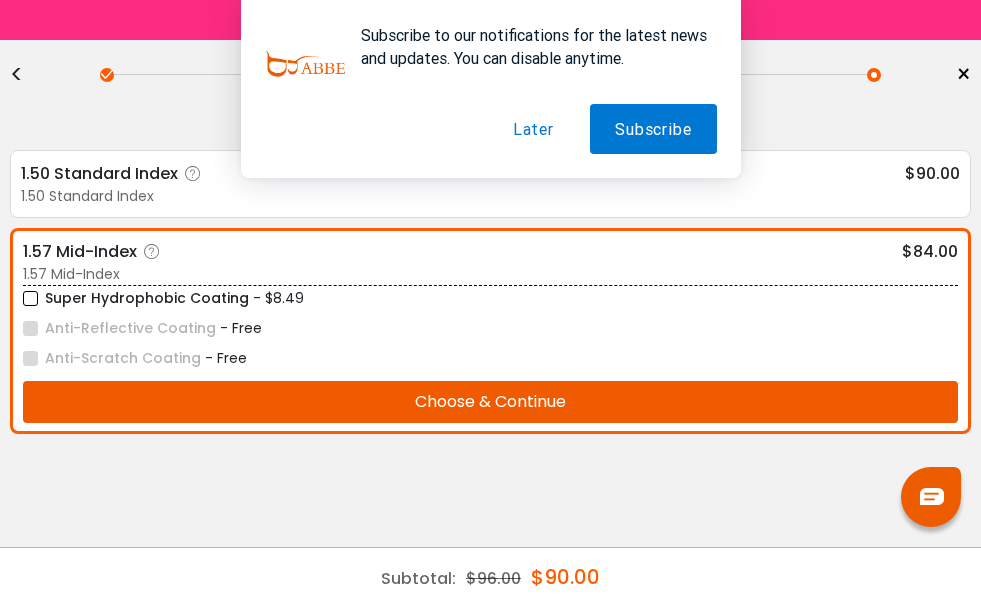 click on "Later" at bounding box center (533, 129) 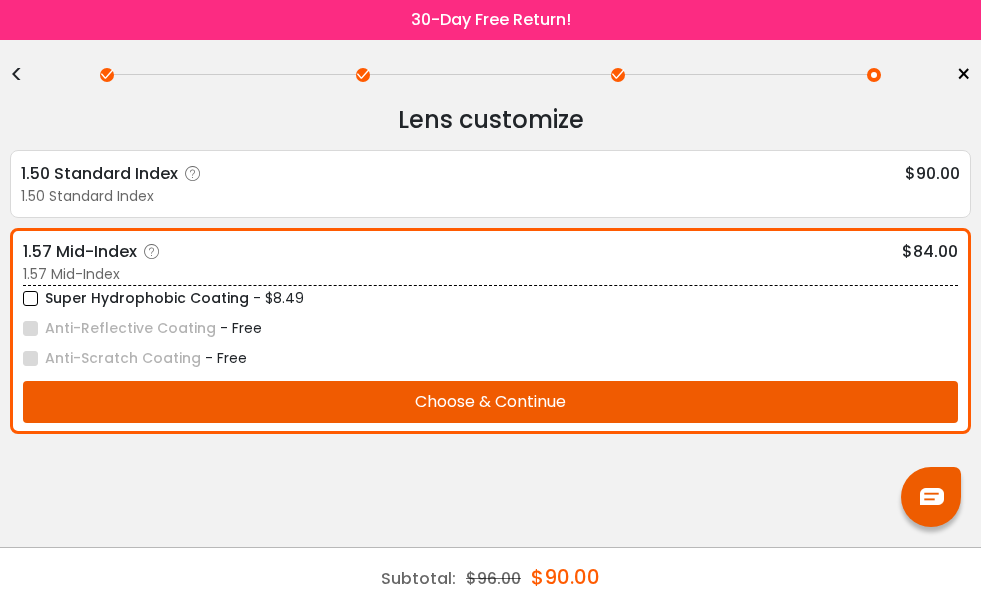 click on "Choose & Continue" at bounding box center [490, 402] 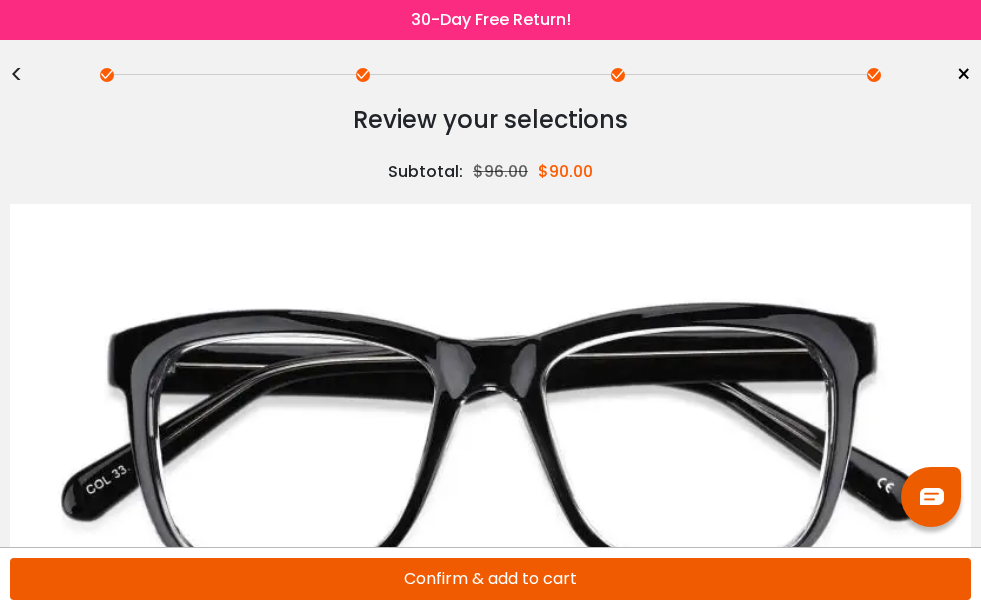 click on "Confirm & add to cart" at bounding box center [490, 579] 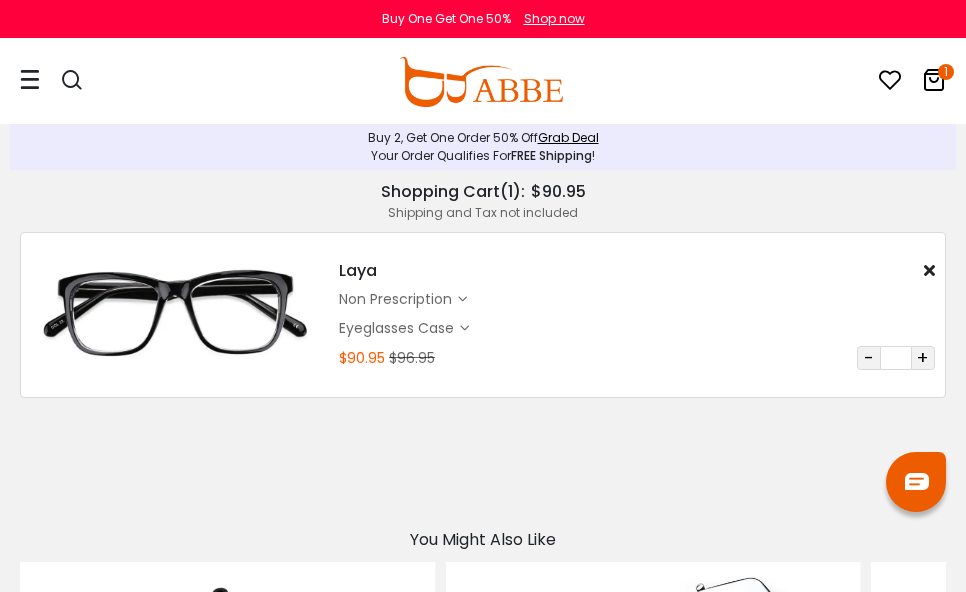 scroll, scrollTop: 0, scrollLeft: 0, axis: both 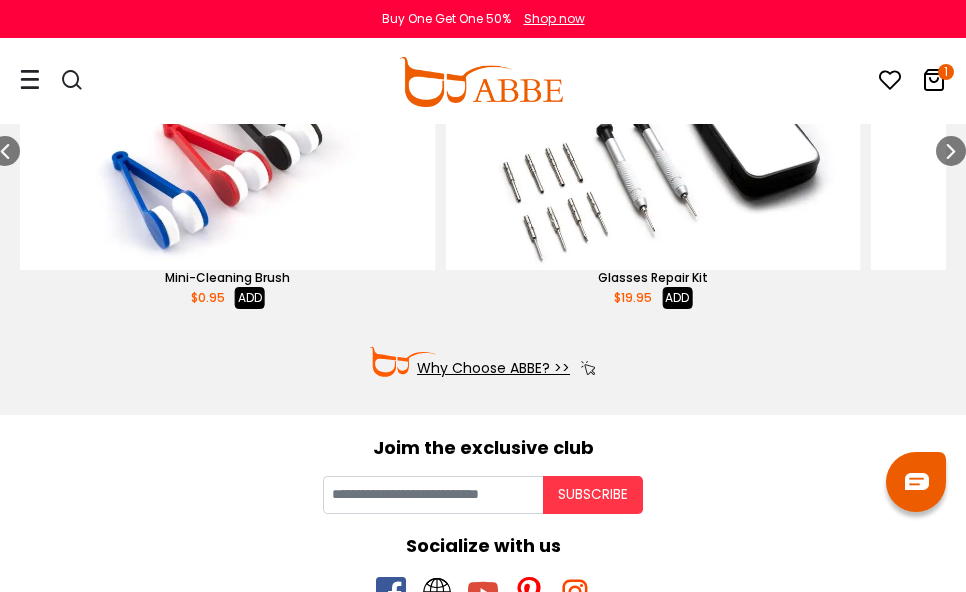click at bounding box center (652, 166) 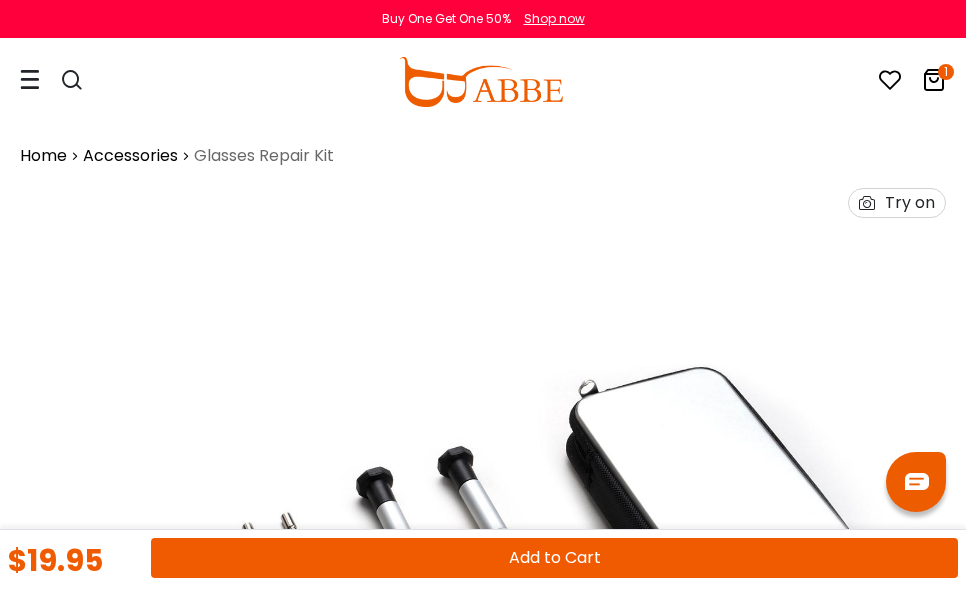 click on "Add to Cart" at bounding box center [554, 558] 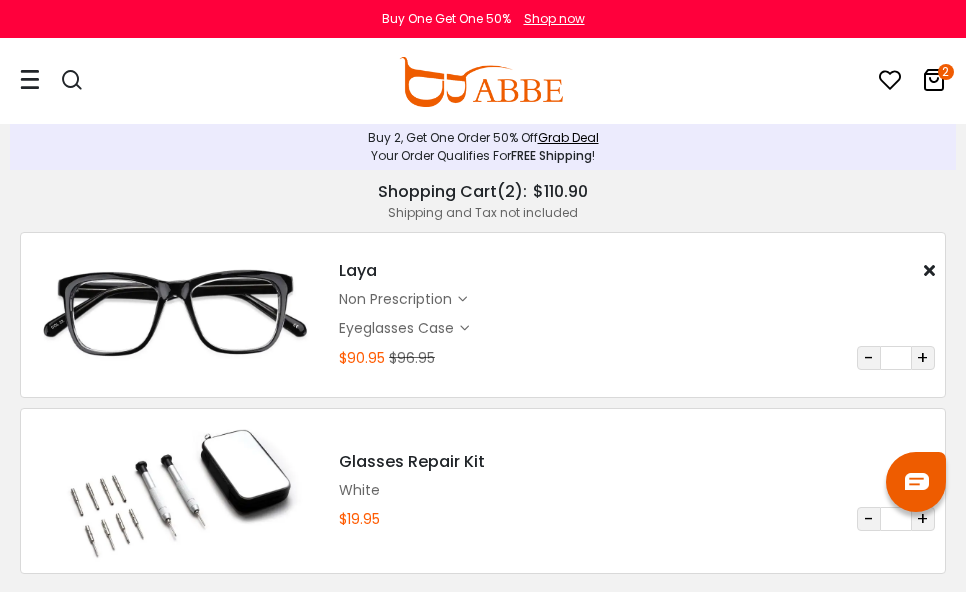 scroll, scrollTop: 0, scrollLeft: 0, axis: both 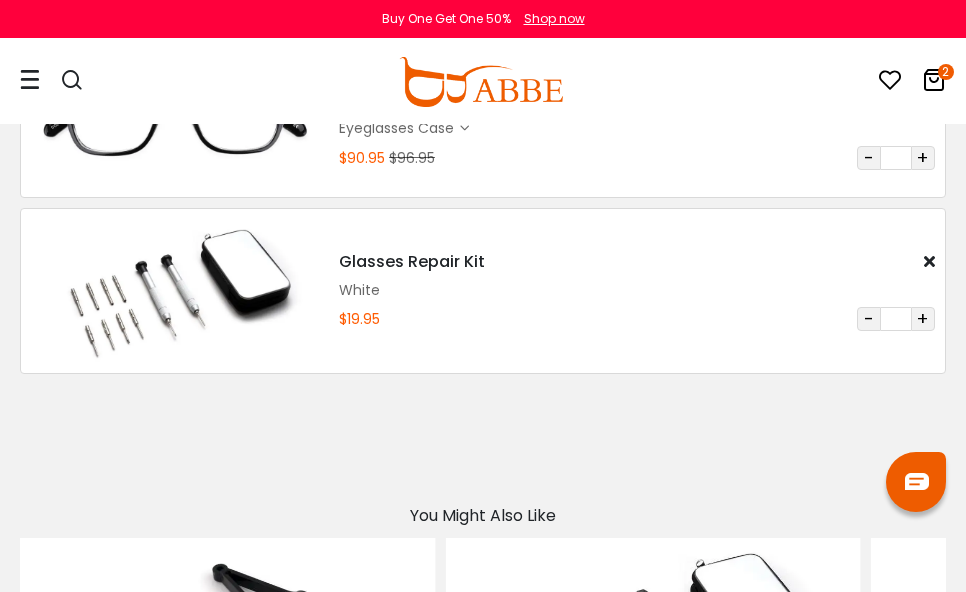click on "Glasses Repair Kit
$19.95" at bounding box center (637, 262) 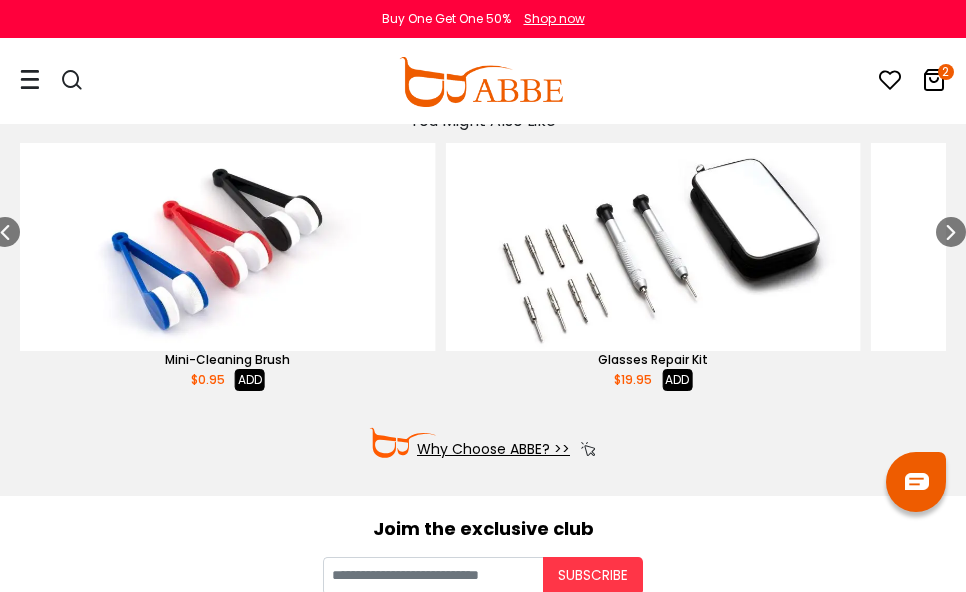 scroll, scrollTop: 700, scrollLeft: 0, axis: vertical 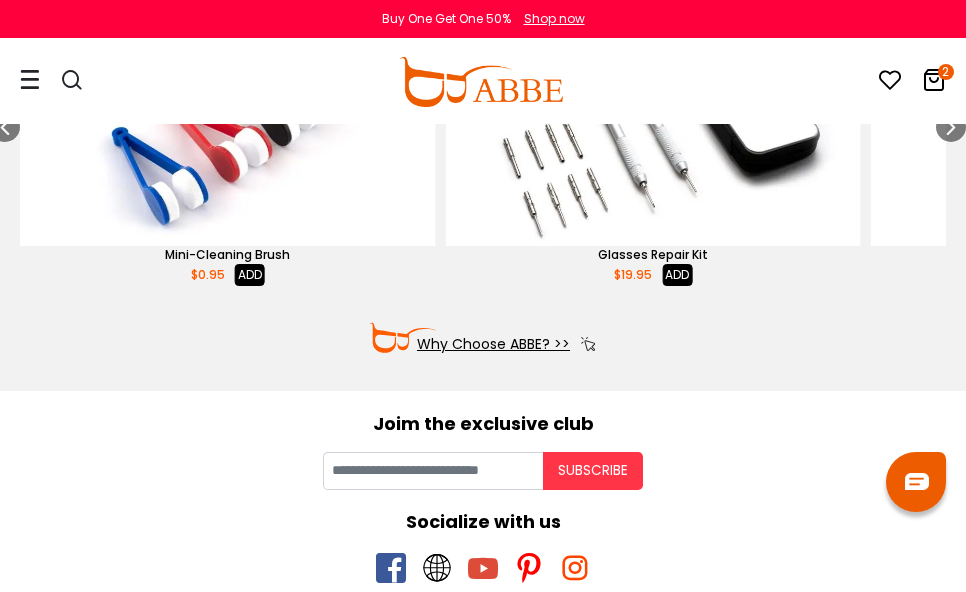 click at bounding box center (652, 142) 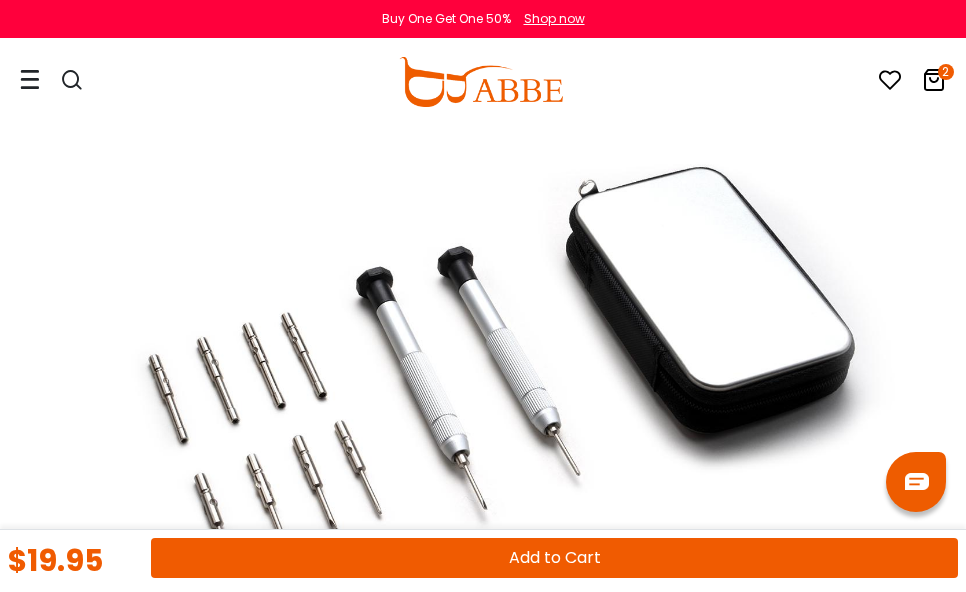 click on "Add to Cart" at bounding box center [554, 558] 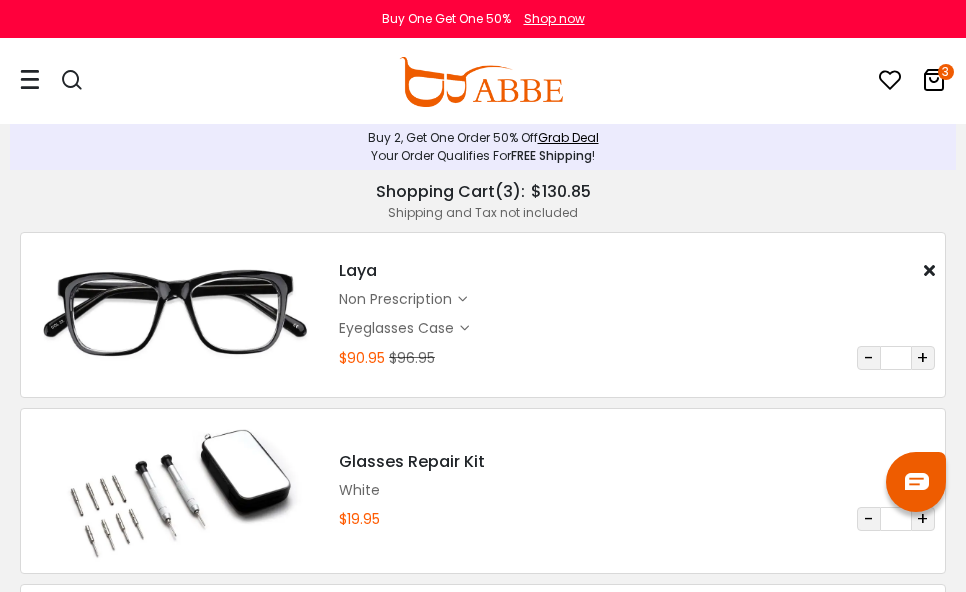 scroll, scrollTop: 0, scrollLeft: 0, axis: both 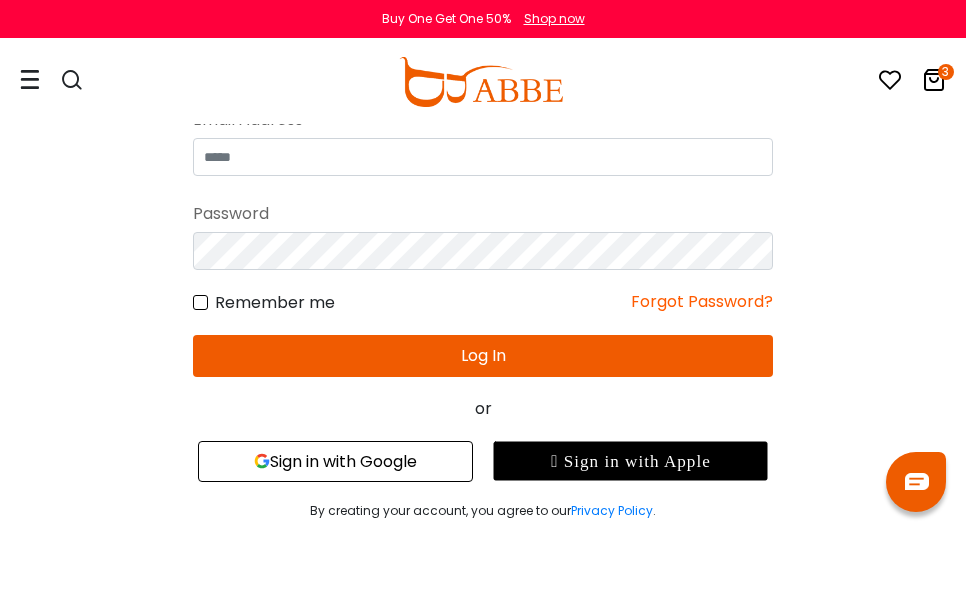 click on "Sign in with Google" at bounding box center [335, 461] 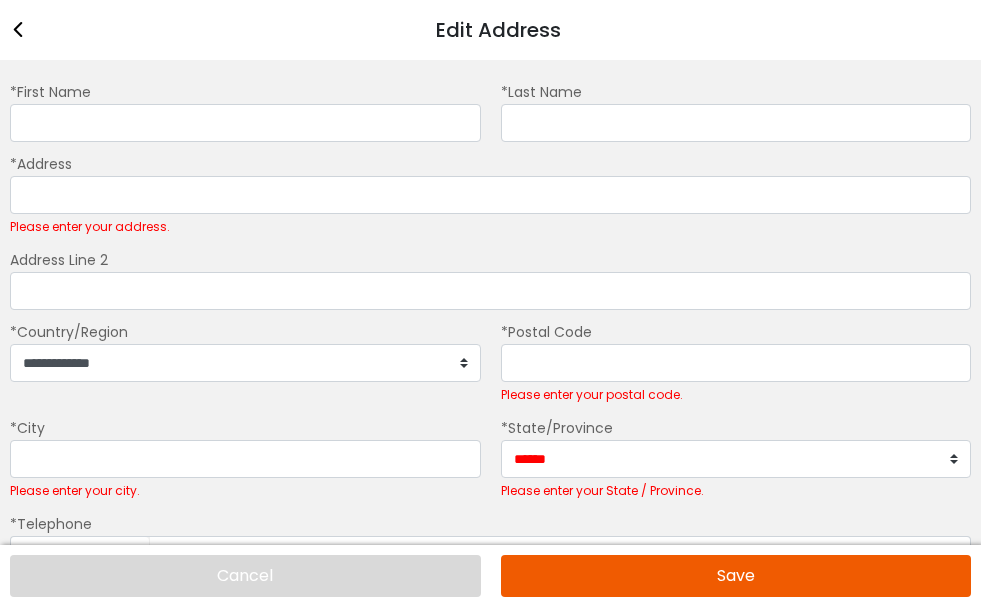 scroll, scrollTop: 0, scrollLeft: 0, axis: both 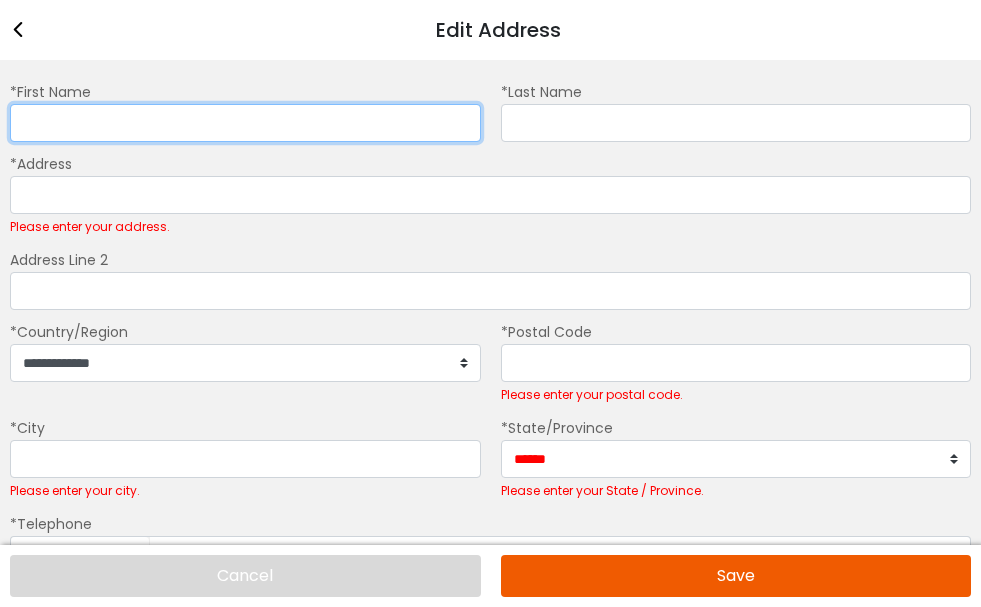 click on "*First Name" at bounding box center [245, 123] 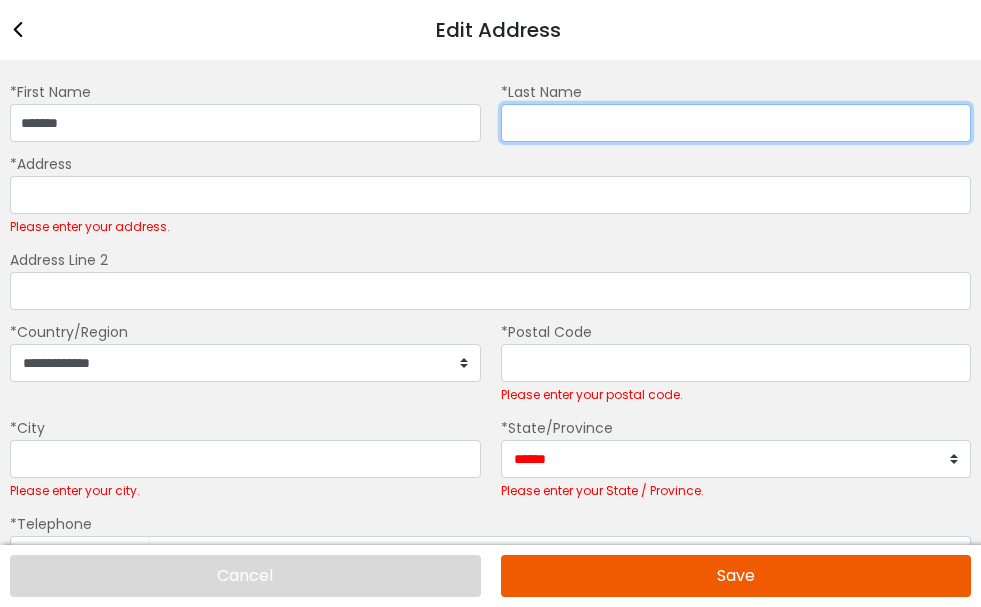 type on "******" 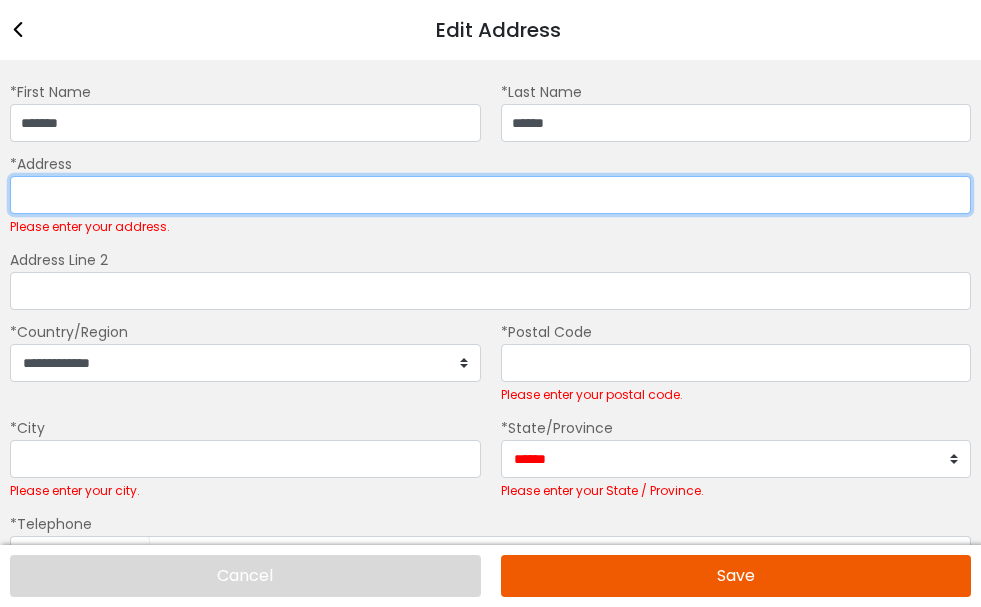 type on "**********" 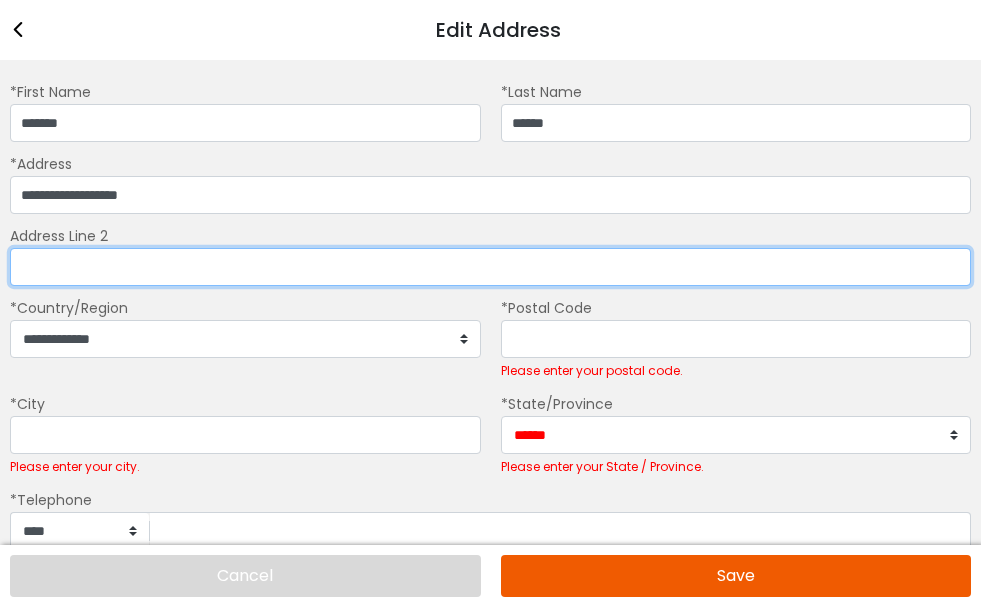 click on "Address Line 2" at bounding box center [490, 267] 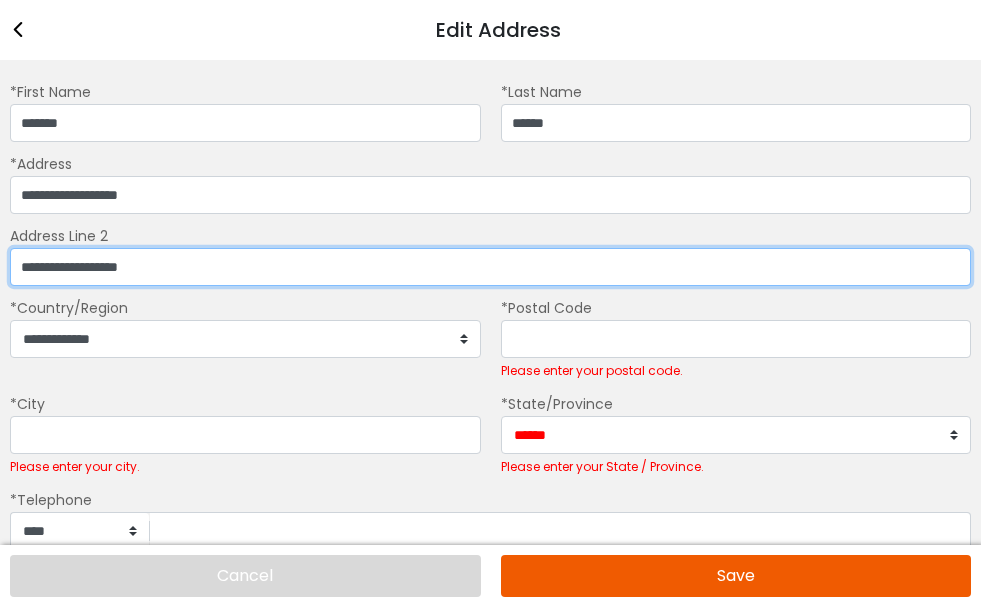 type on "**********" 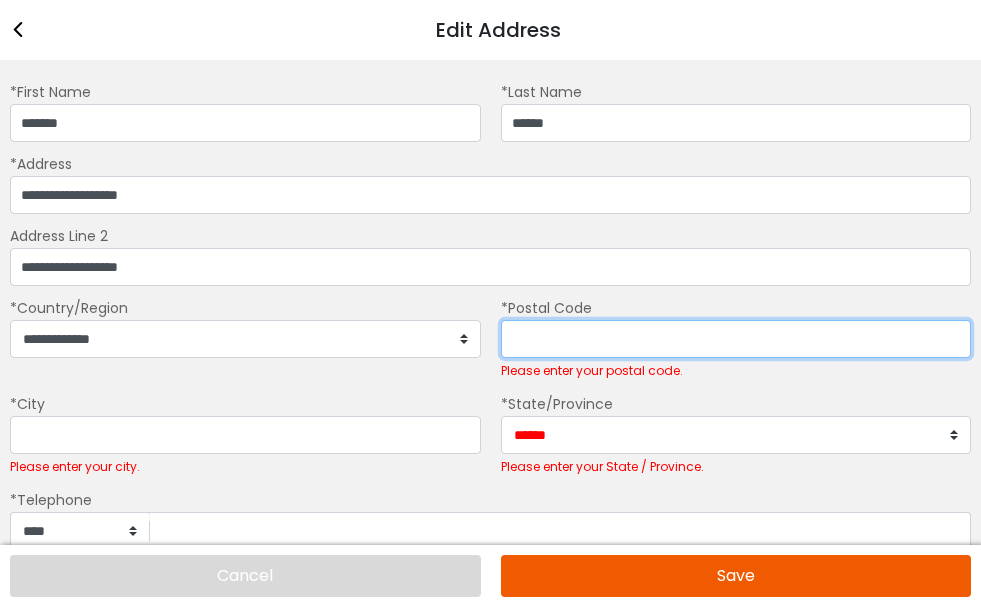 click on "*Postal Code" at bounding box center [736, 339] 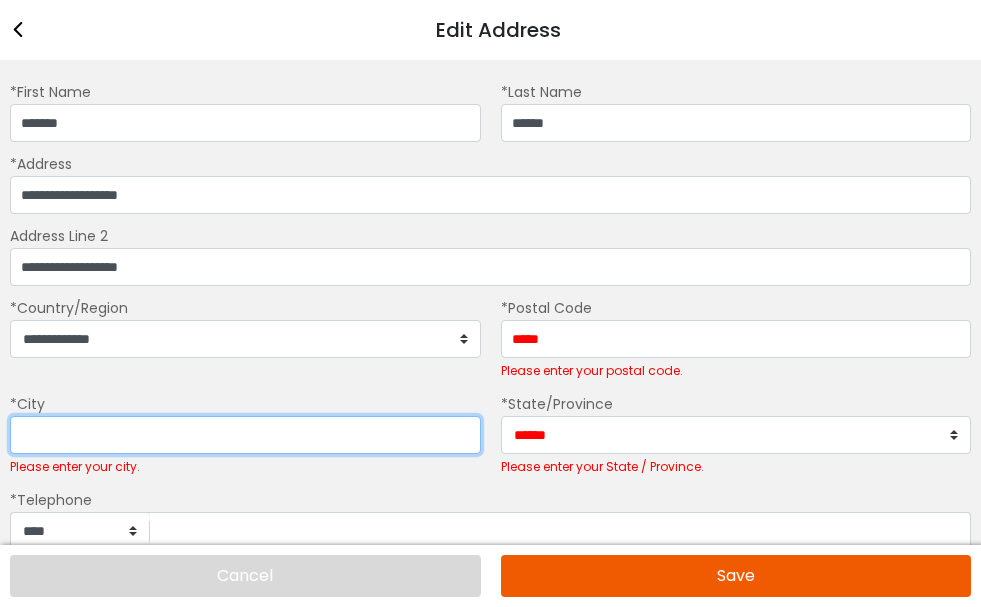 type on "**********" 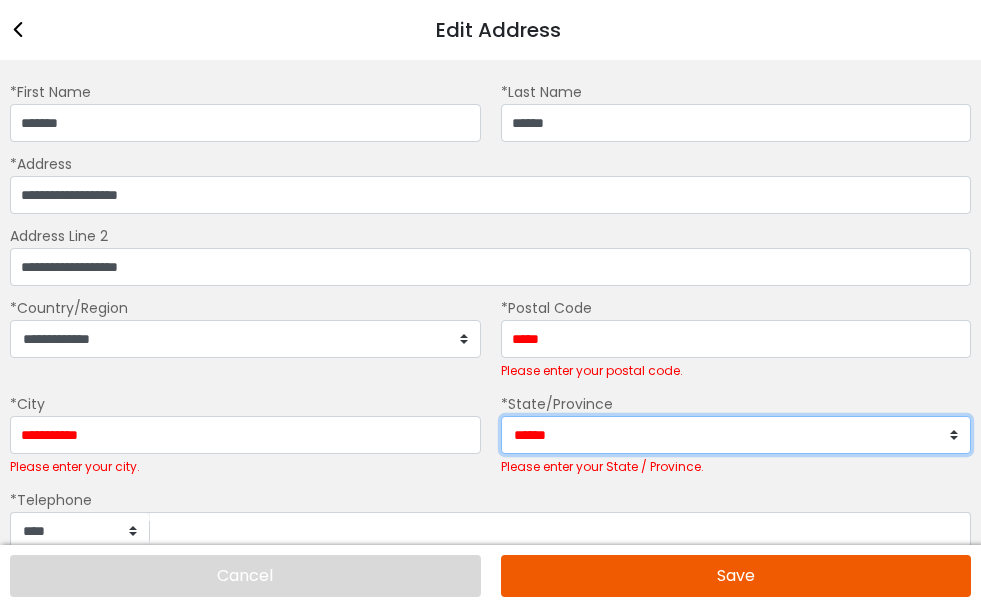 select on "**" 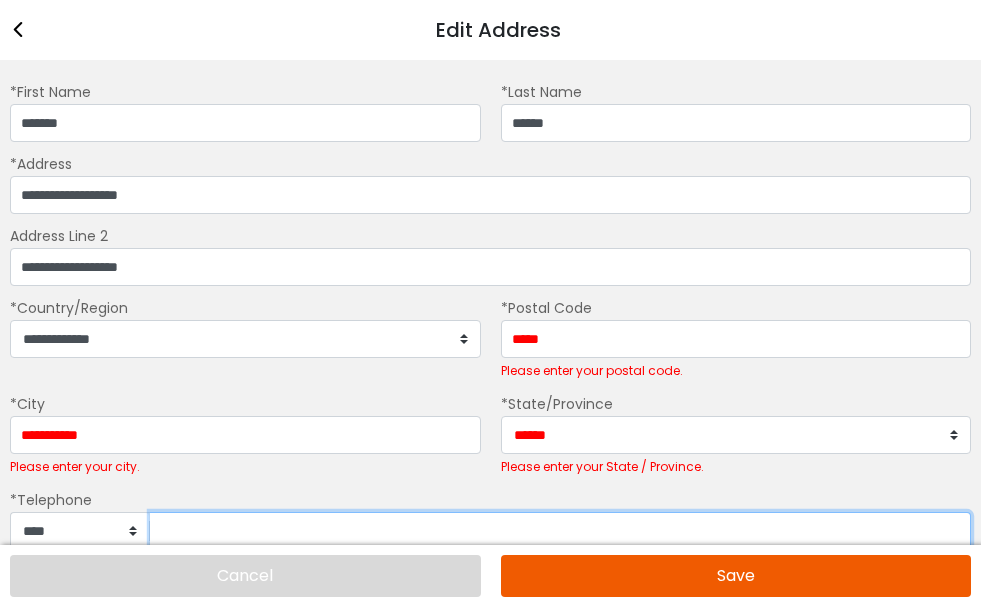 type on "**********" 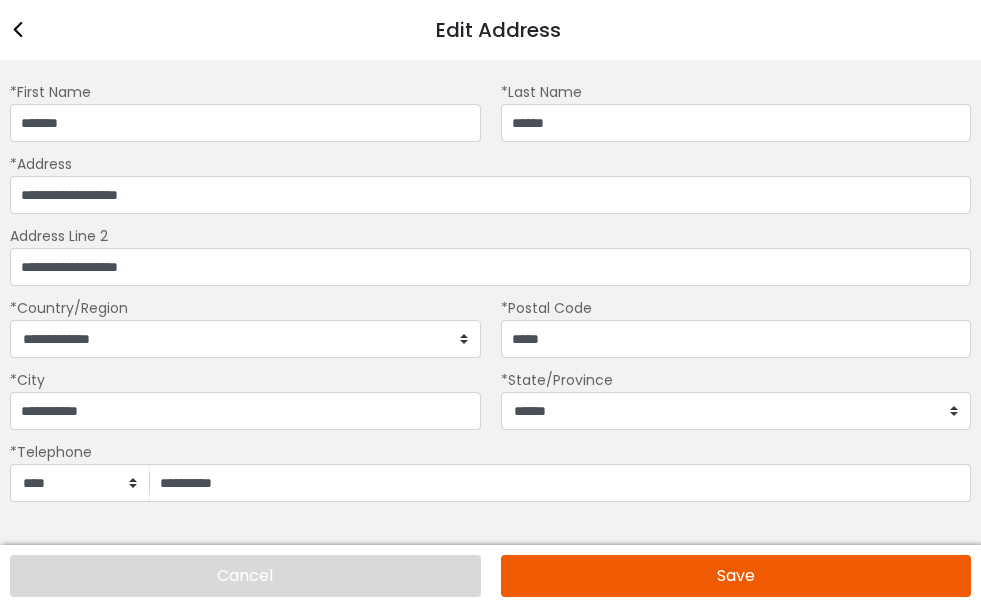 click on "Save" at bounding box center [736, 576] 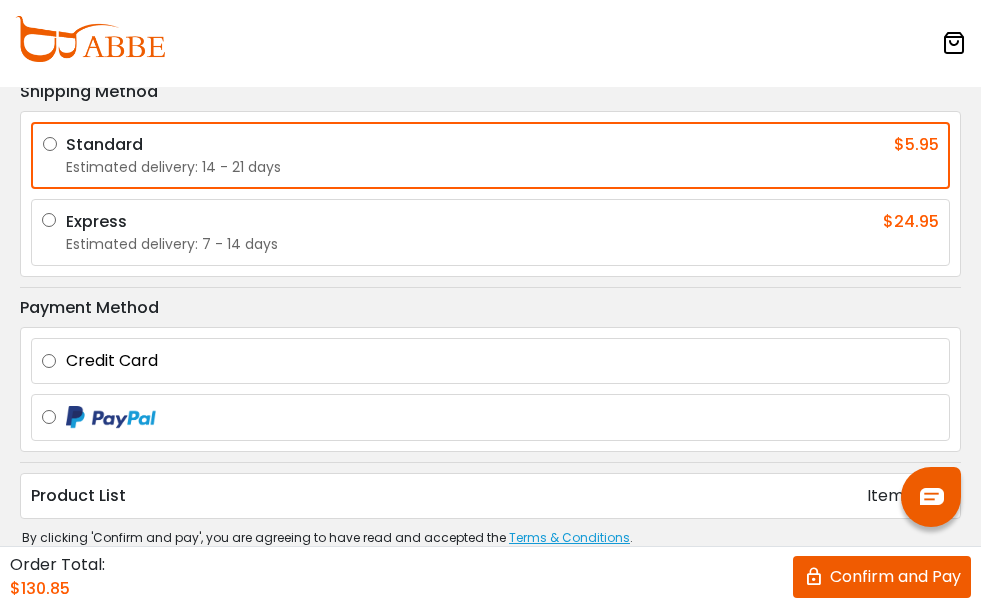 scroll, scrollTop: 231, scrollLeft: 0, axis: vertical 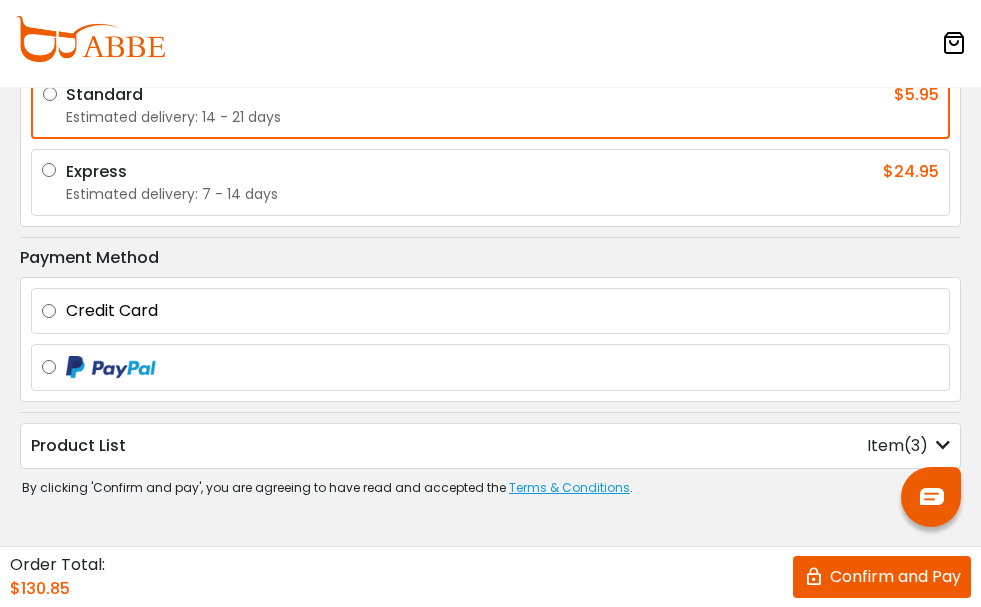 click on "**********" at bounding box center [490, 311] 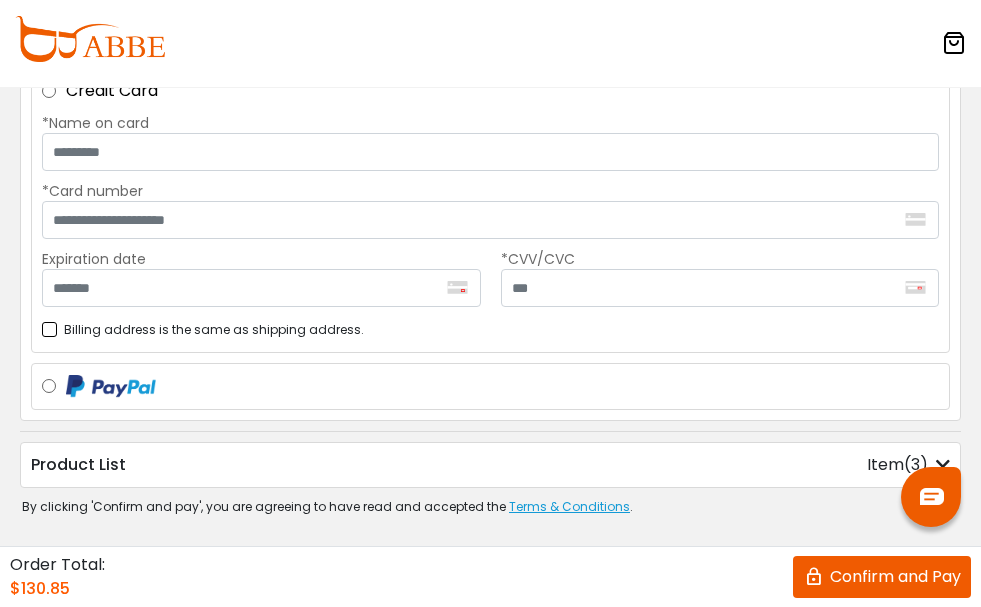 scroll, scrollTop: 470, scrollLeft: 0, axis: vertical 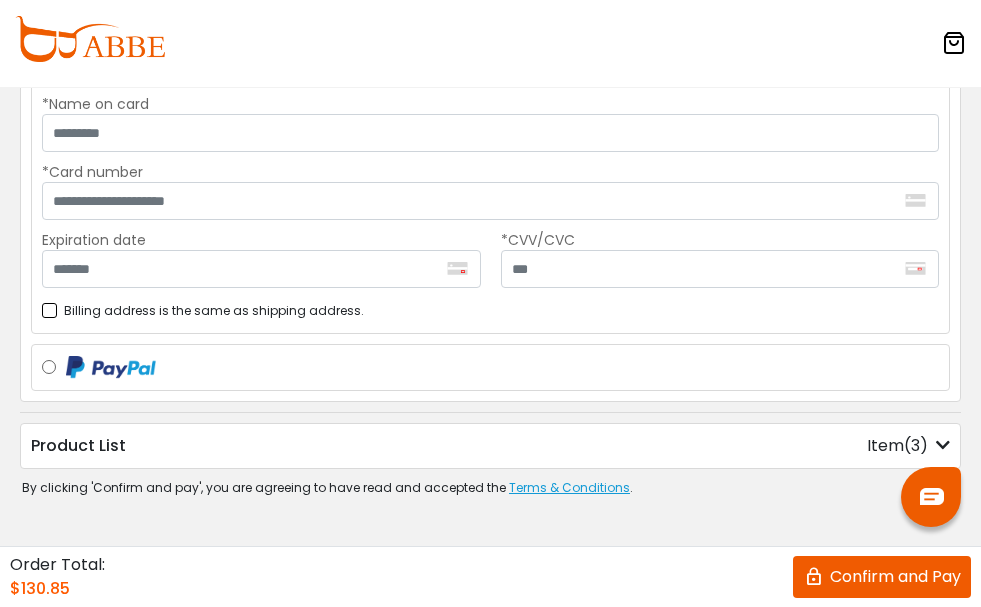 click on "Item(3)" at bounding box center (908, 446) 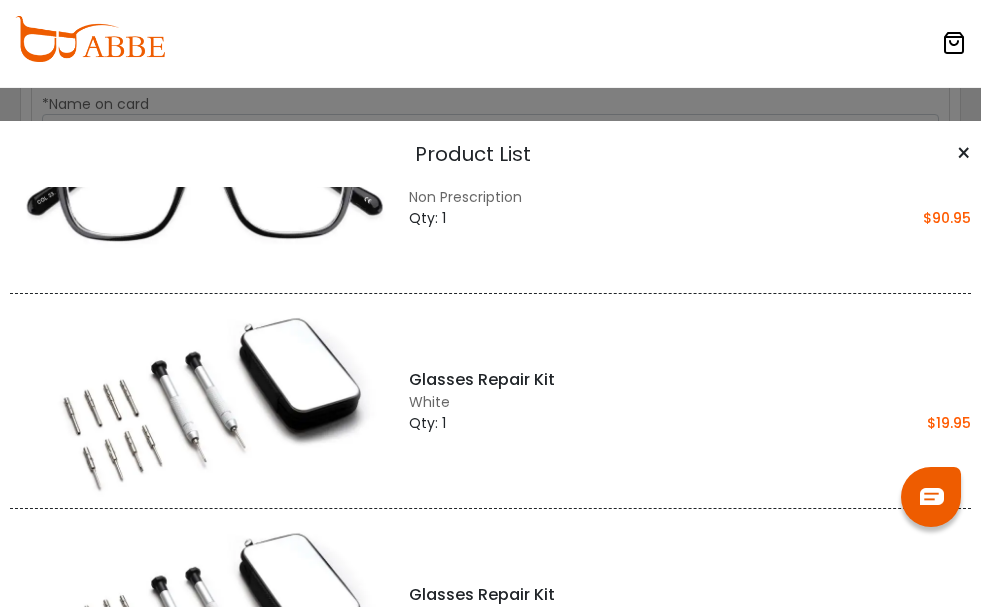 scroll, scrollTop: 0, scrollLeft: 0, axis: both 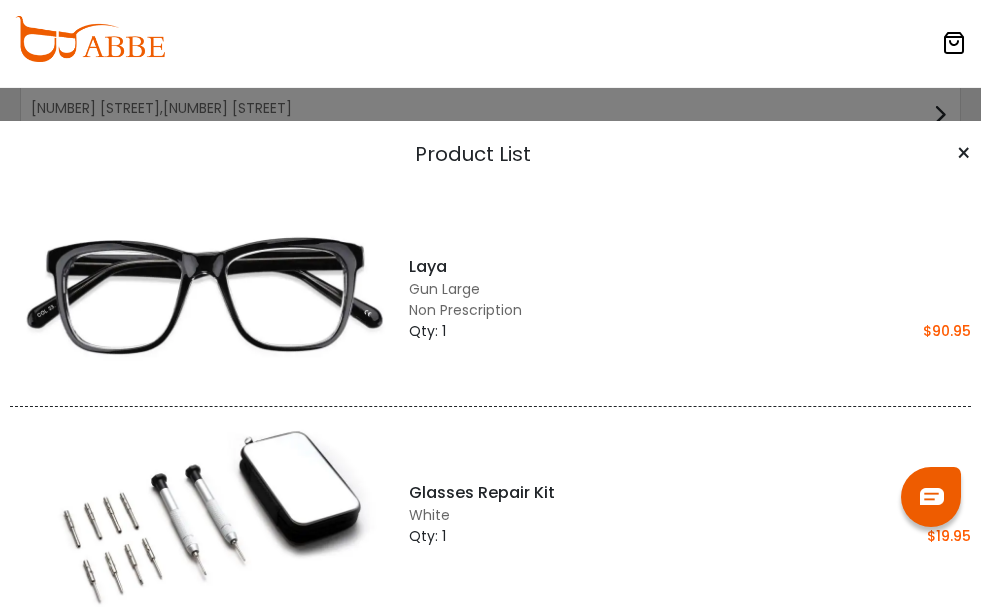 click at bounding box center (954, 43) 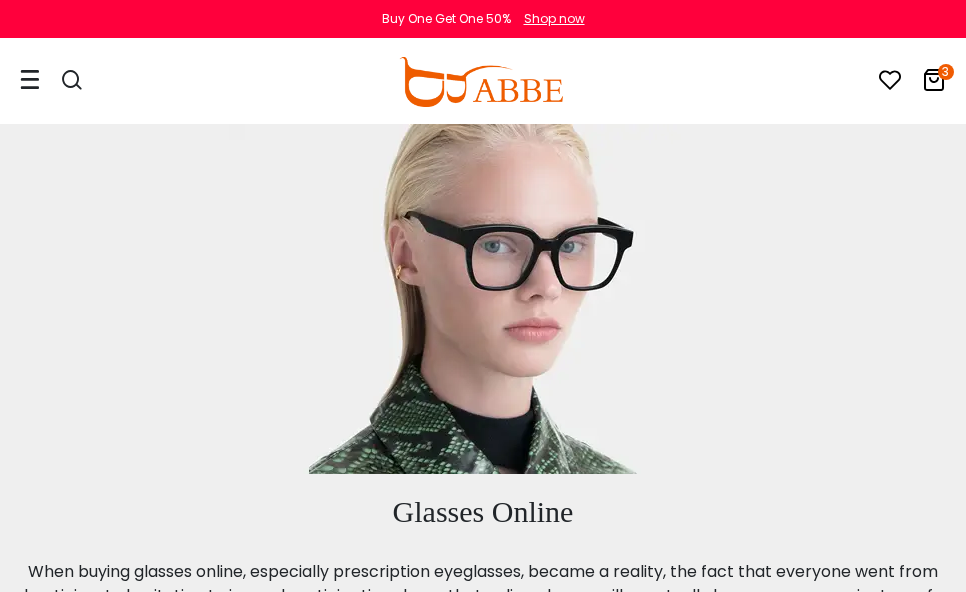 scroll, scrollTop: 0, scrollLeft: 0, axis: both 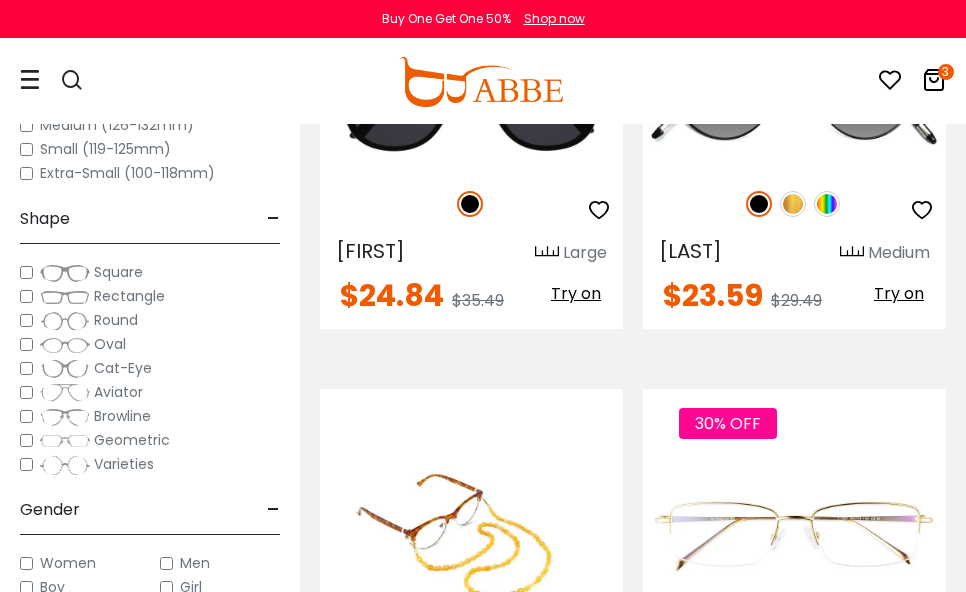 click on "3" at bounding box center (946, 72) 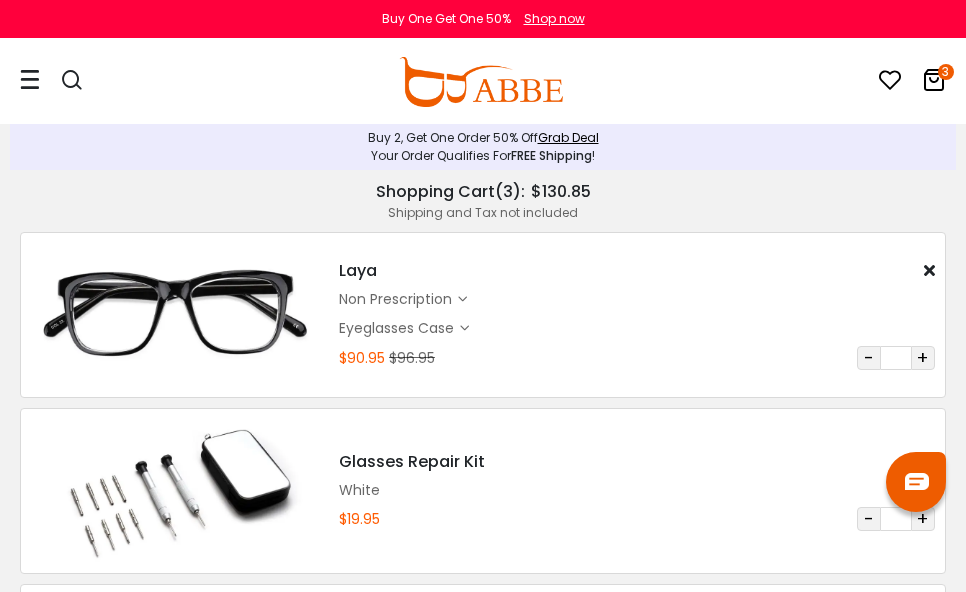 scroll, scrollTop: 77, scrollLeft: 0, axis: vertical 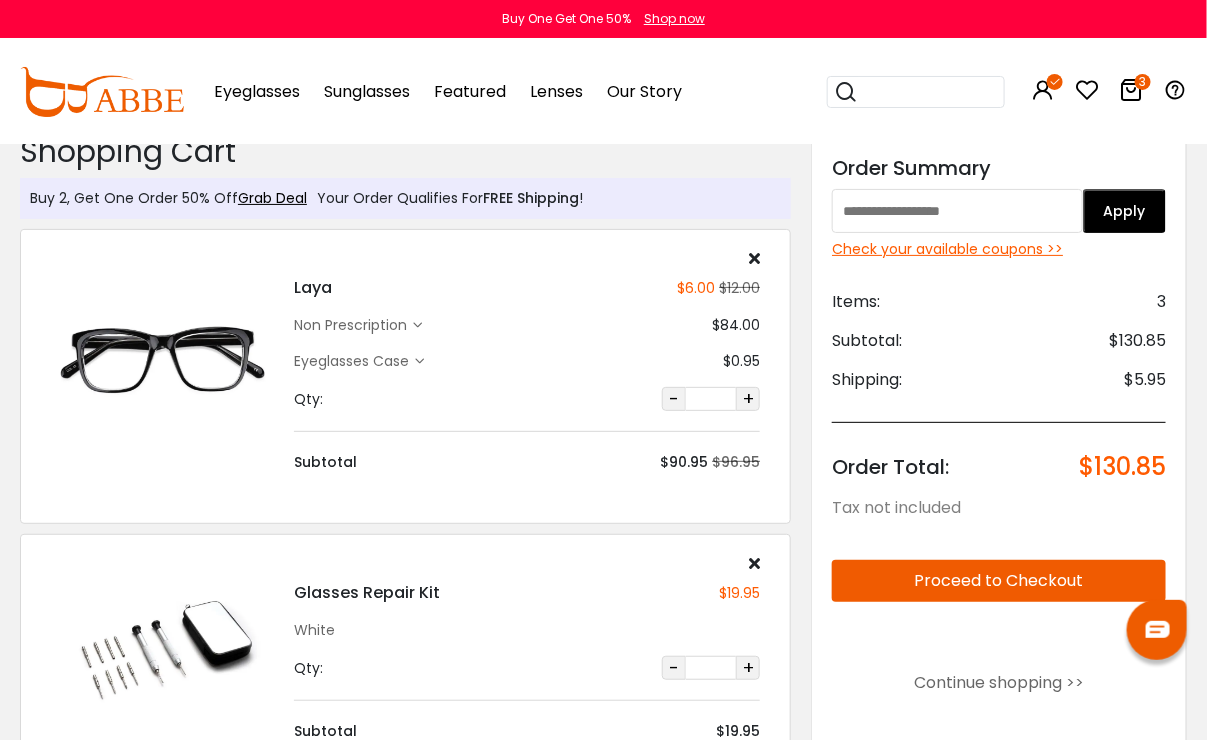 click at bounding box center [957, 211] 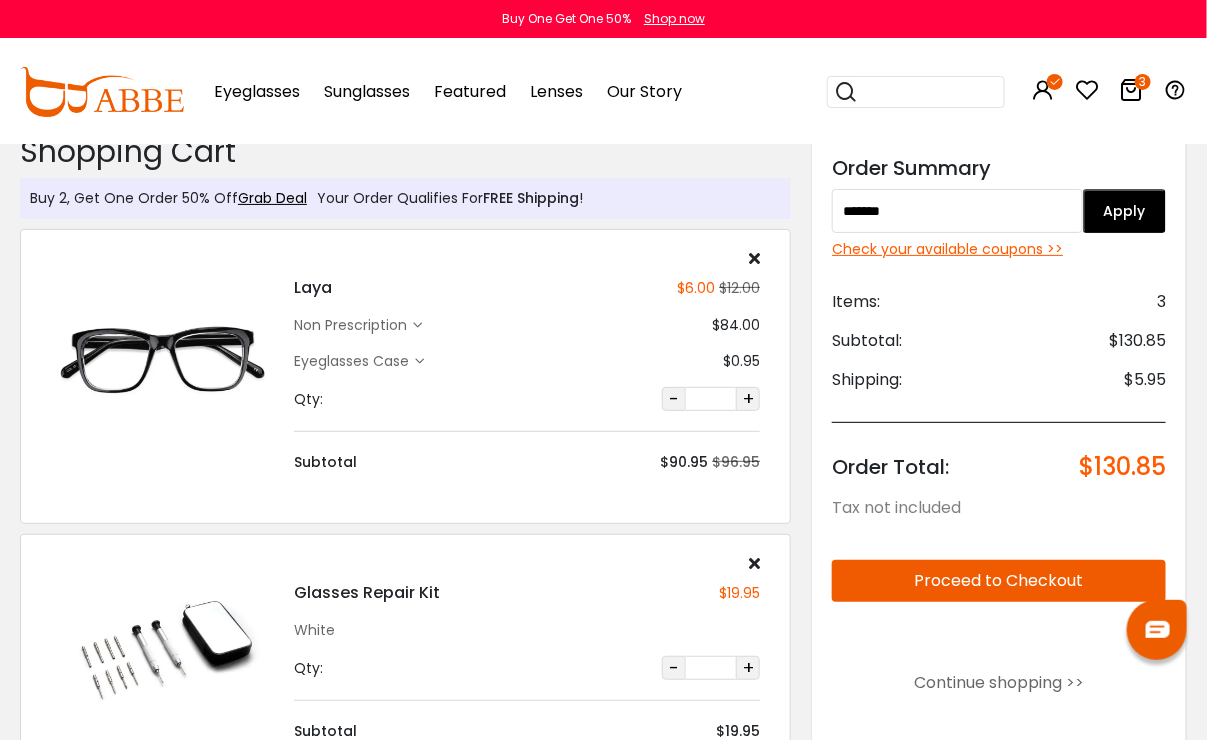 type on "*******" 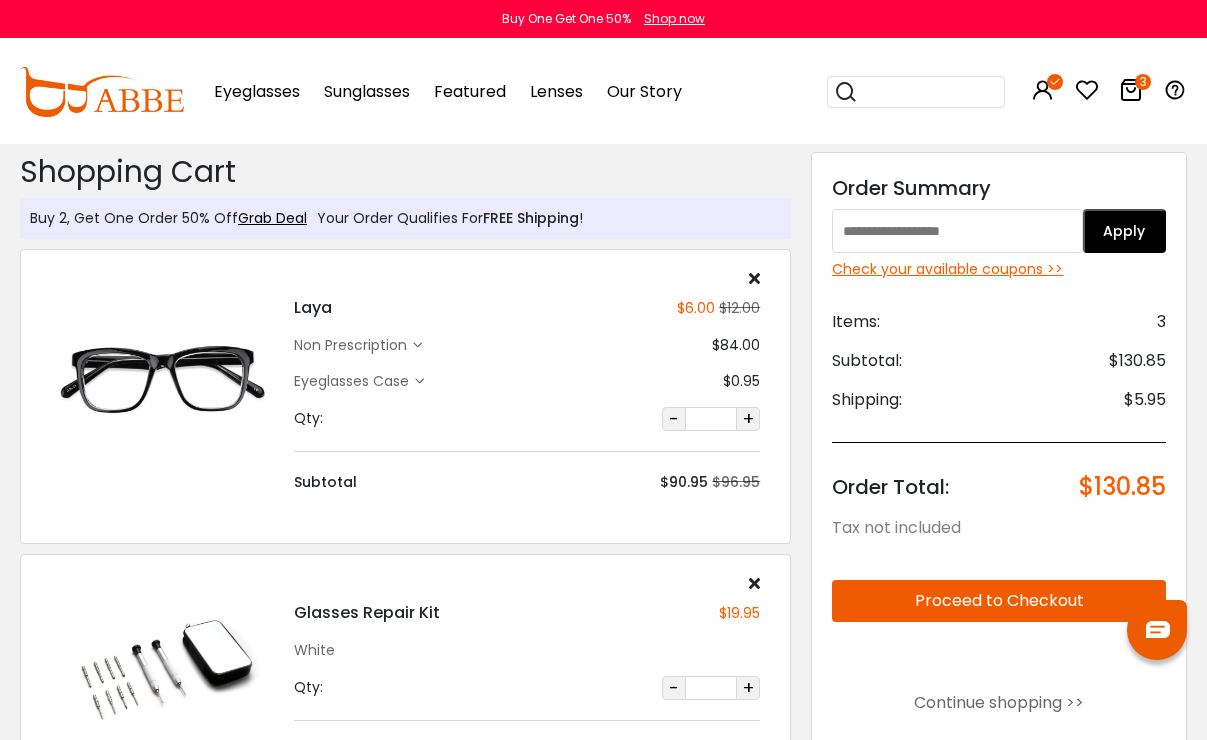scroll, scrollTop: 0, scrollLeft: 0, axis: both 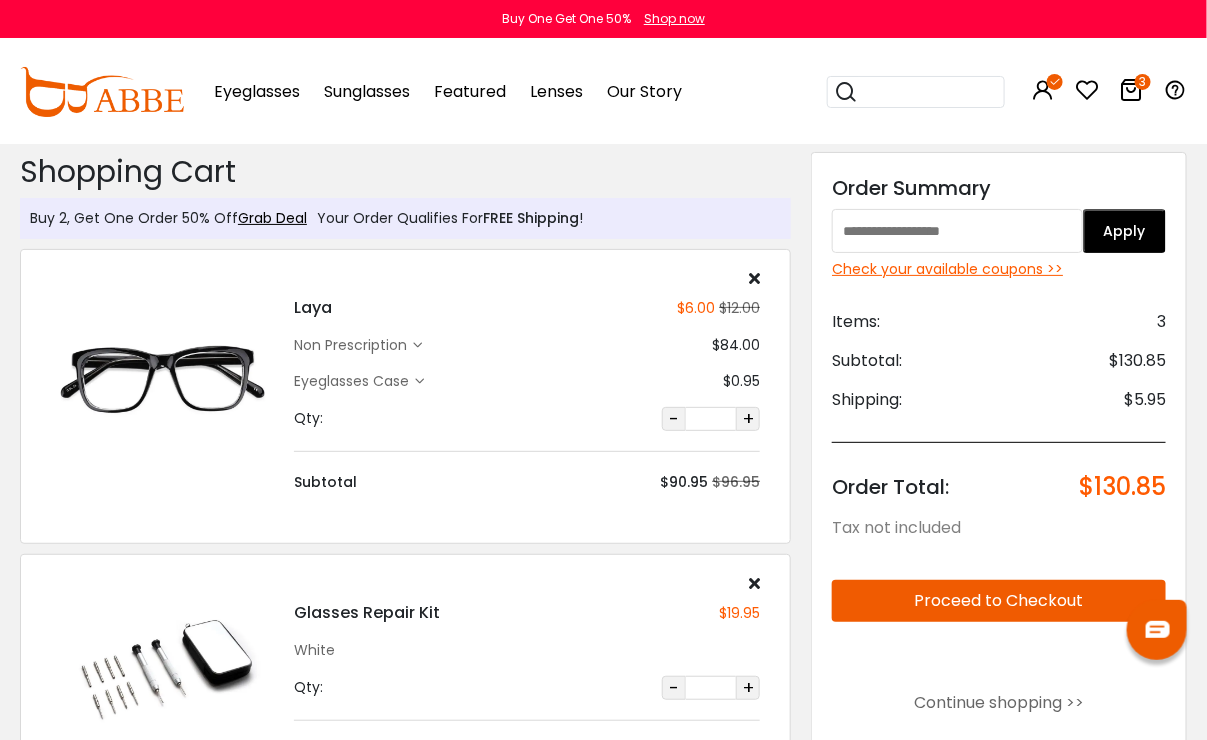 click on "Check your available coupons >>" at bounding box center [999, 269] 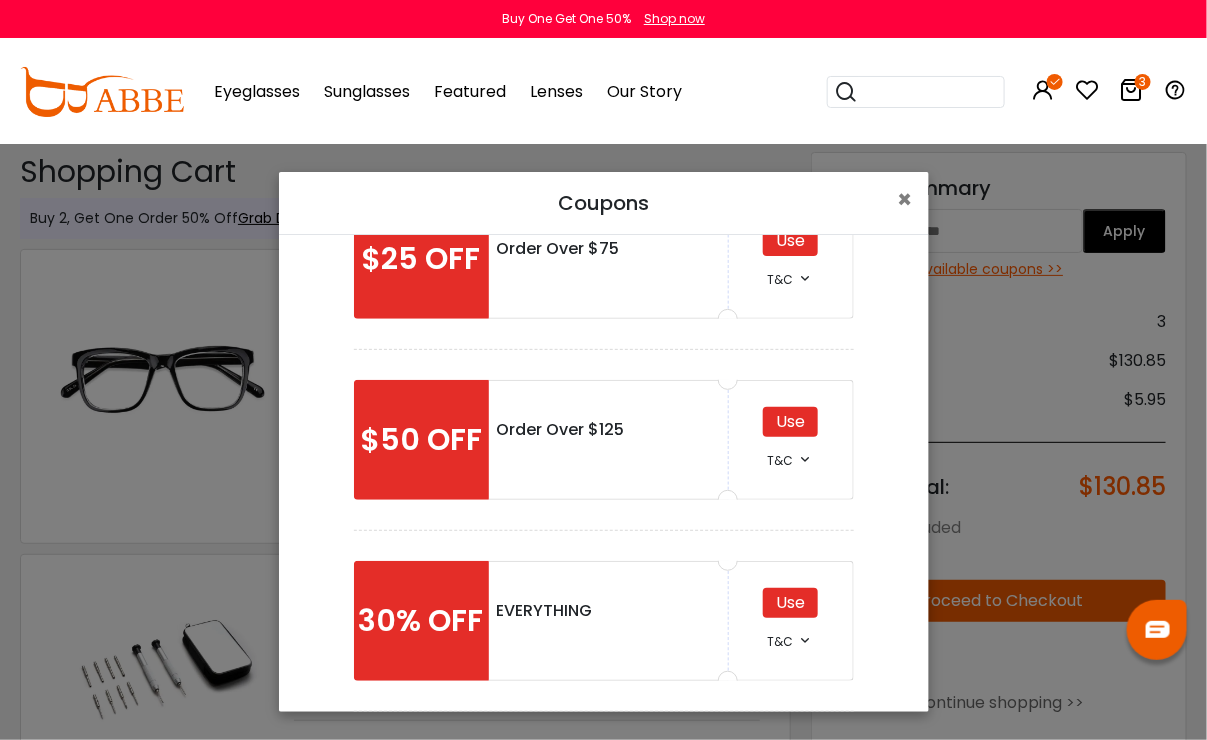 scroll, scrollTop: 302, scrollLeft: 0, axis: vertical 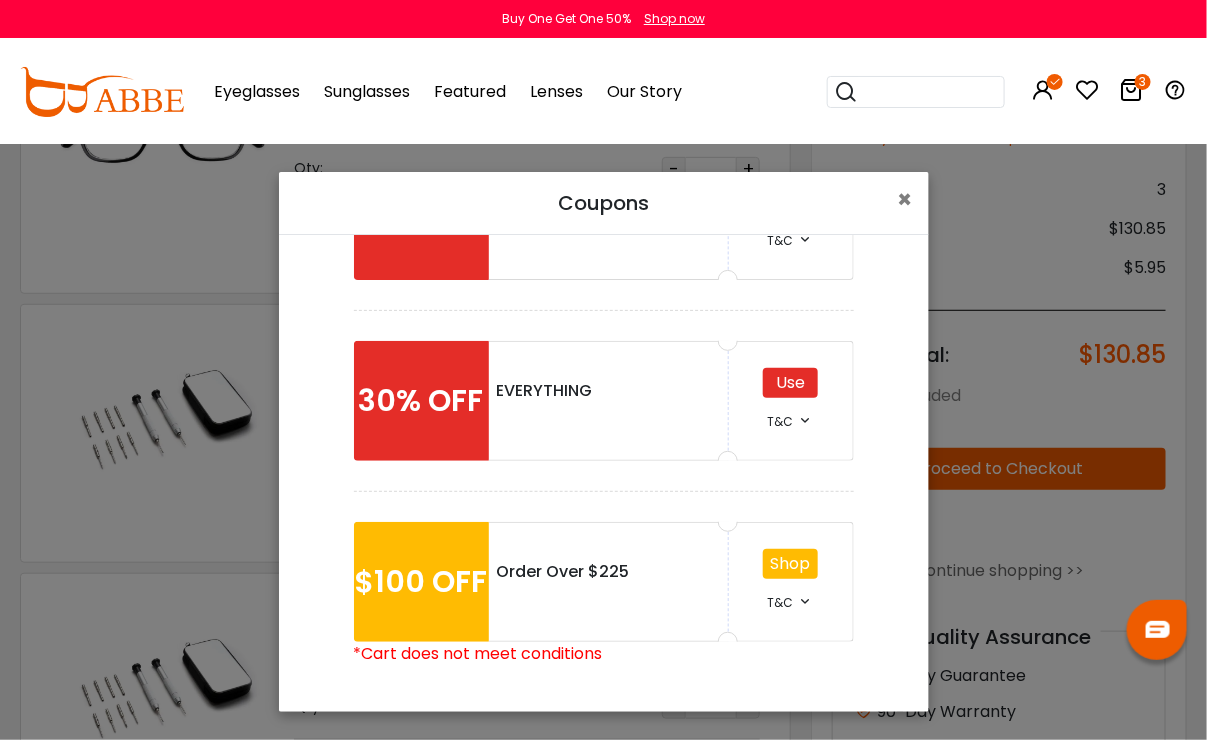 click on "T&C" at bounding box center [791, 601] 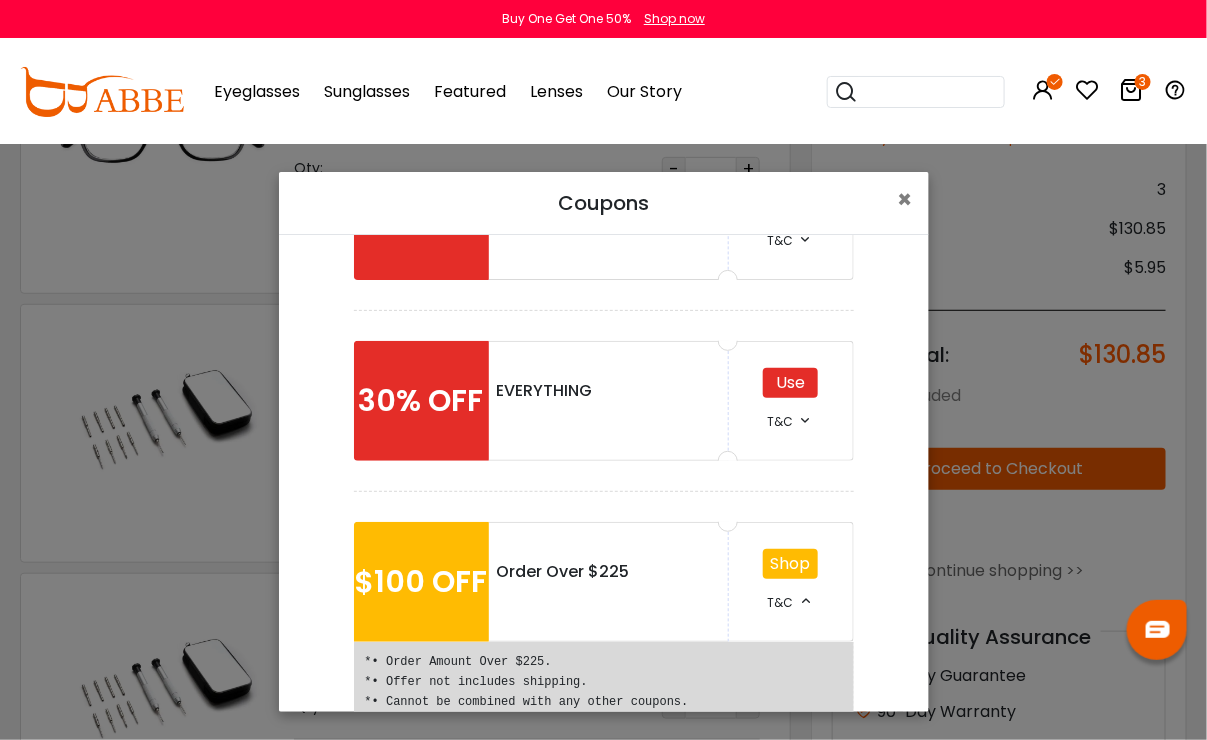 click at bounding box center (806, 601) 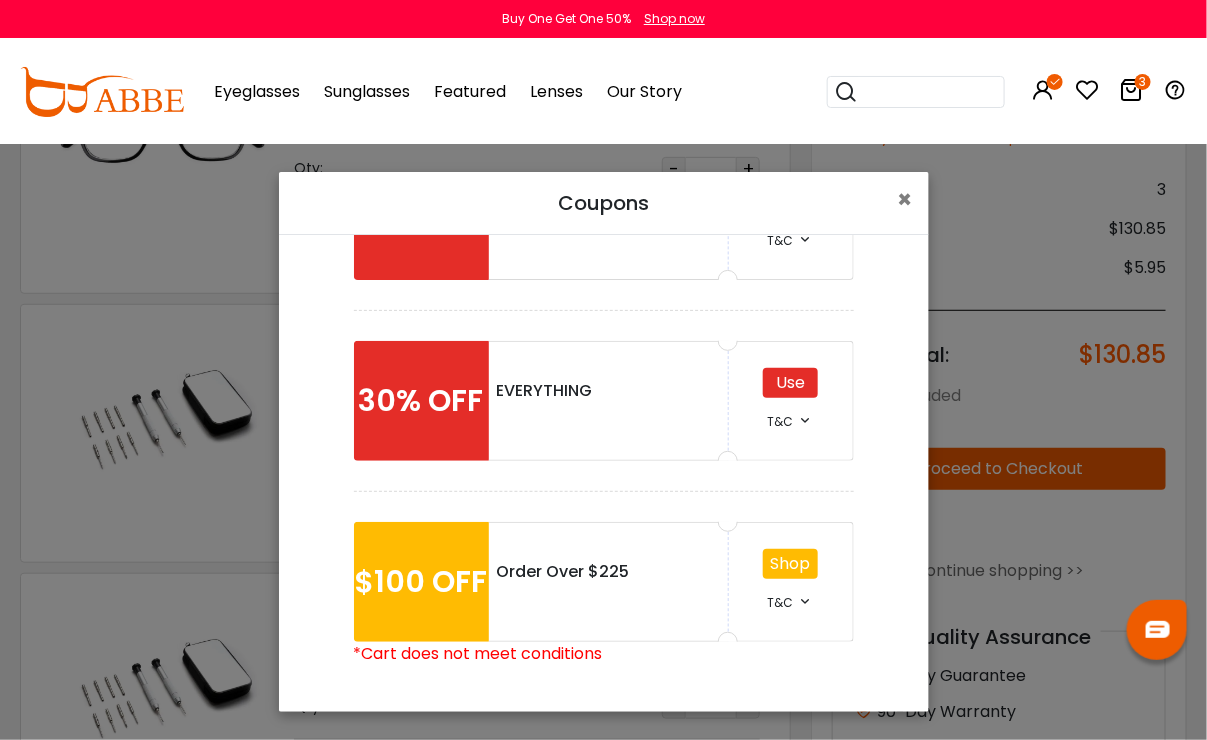 click at bounding box center [806, 601] 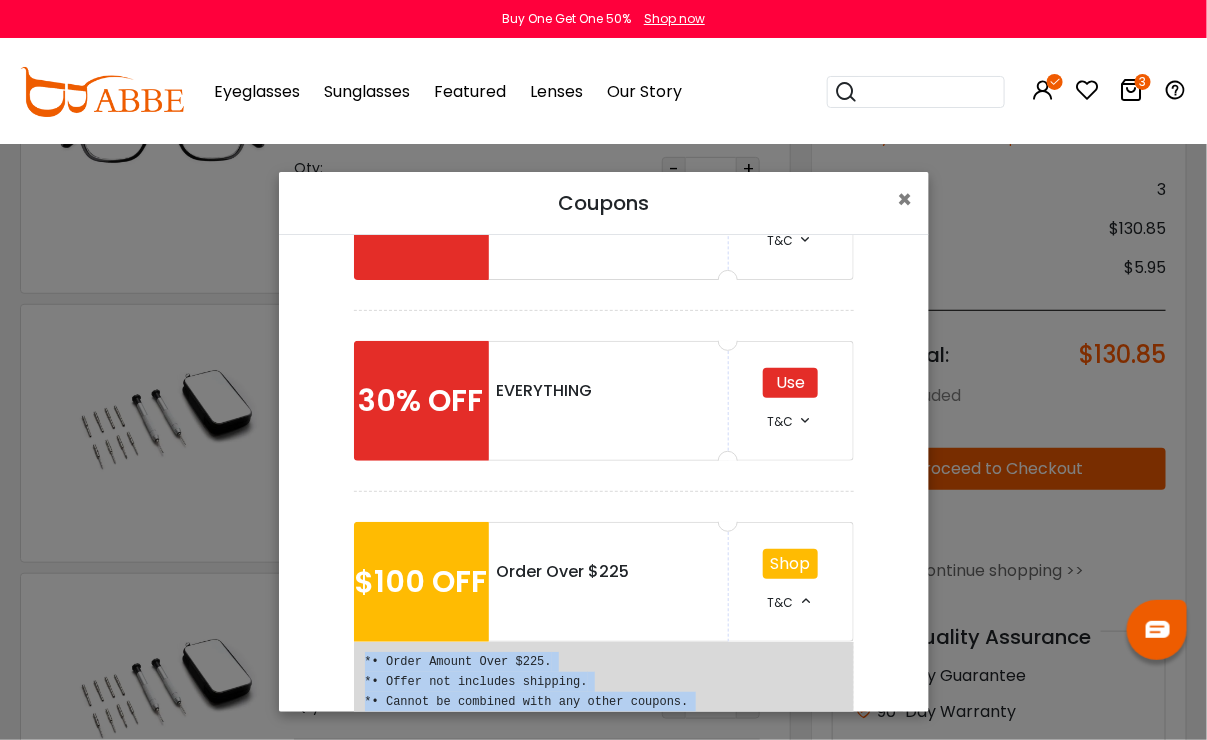 scroll, scrollTop: 383, scrollLeft: 0, axis: vertical 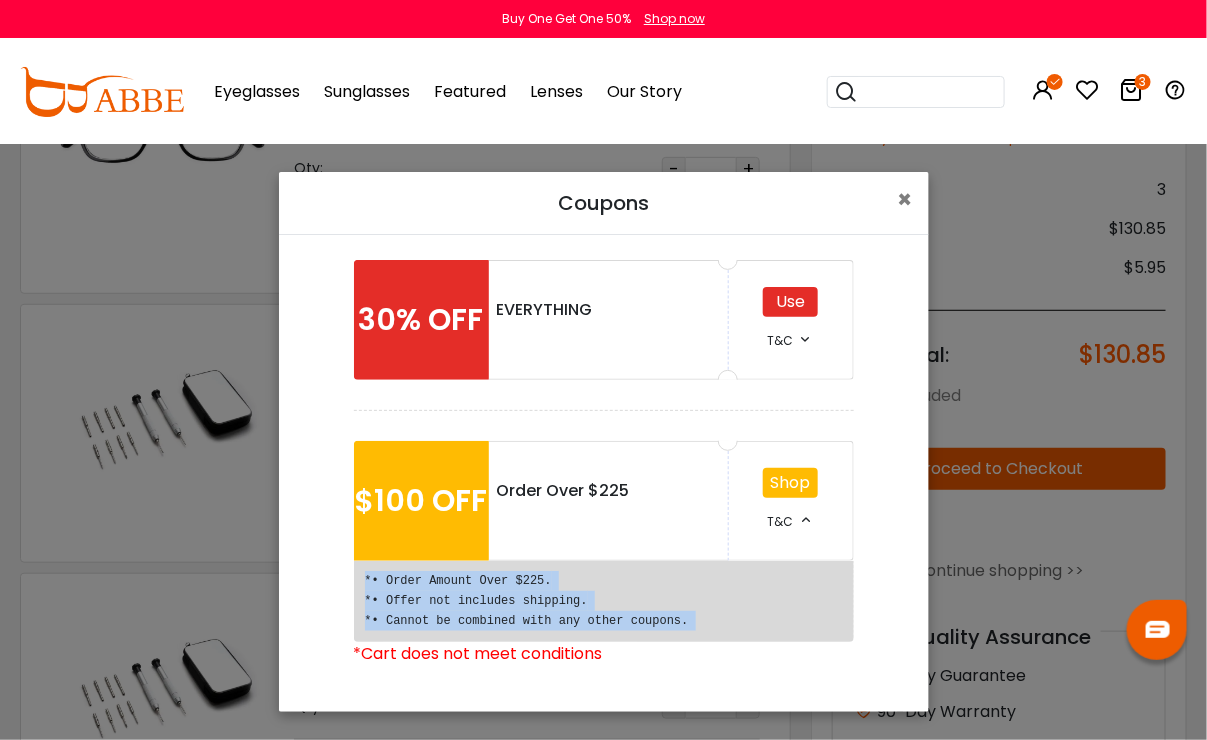 click on "*• Order Amount Over $225.
*• Offer not includes shipping.
*• Cannot be combined with any other coupons." at bounding box center (604, 601) 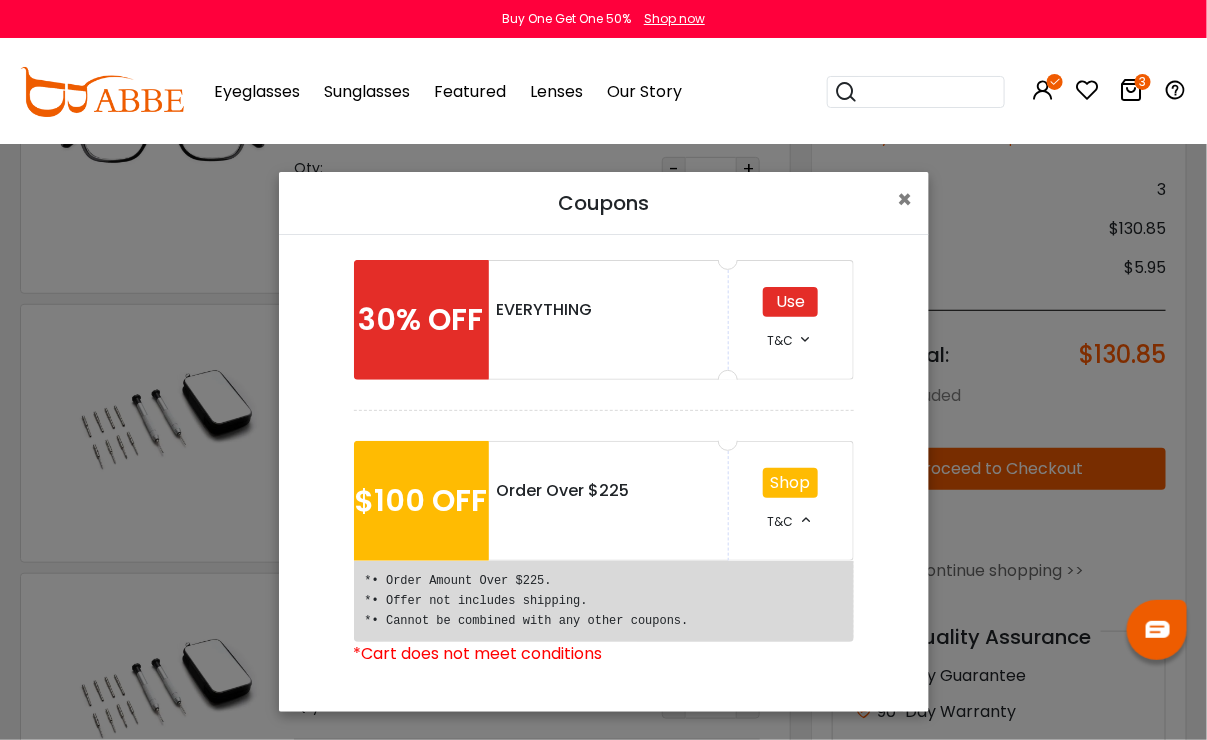 click on "Coupons
×
$25 OFF
Order Over $75
Use
T&C
*• Order Amount Over $75.
*• Offer not includes shipping.
*• Cannot be combined with any other coupons.
$50 OFF
Order Over $125
Use
T&C
30% OFF
EVERYTHING" at bounding box center [603, 370] 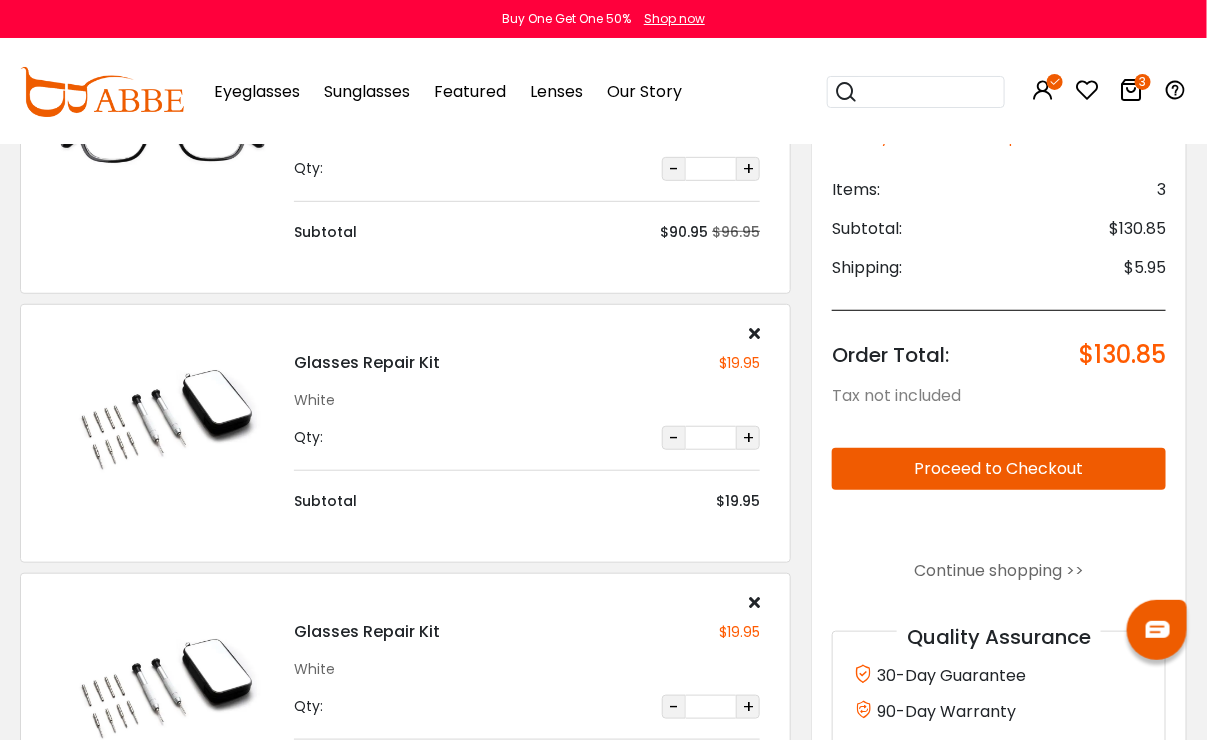 scroll, scrollTop: 0, scrollLeft: 0, axis: both 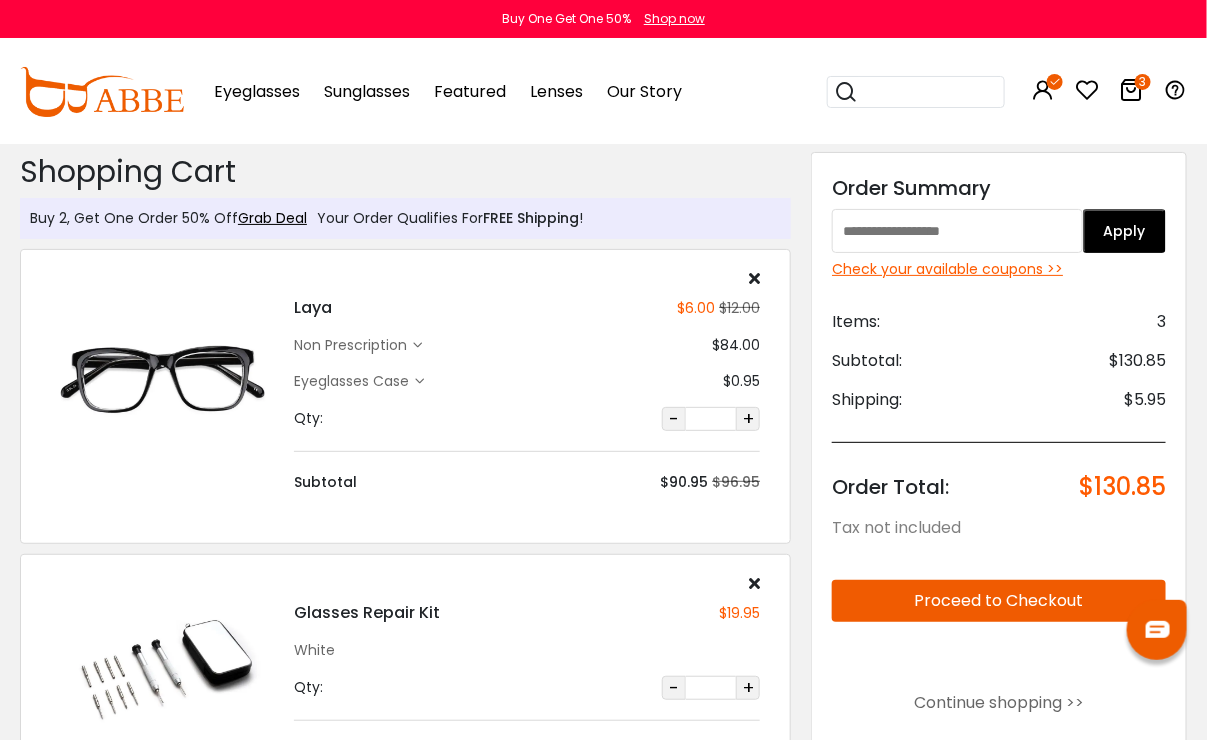 click at bounding box center (957, 231) 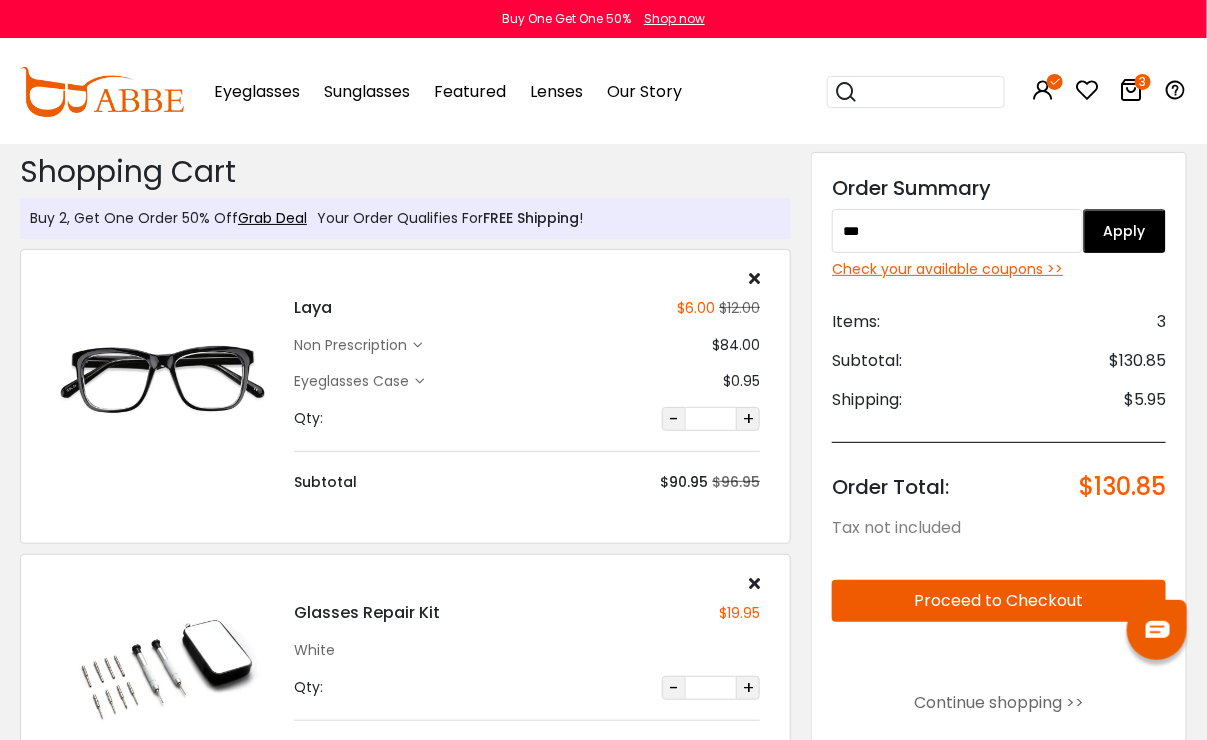 type on "***" 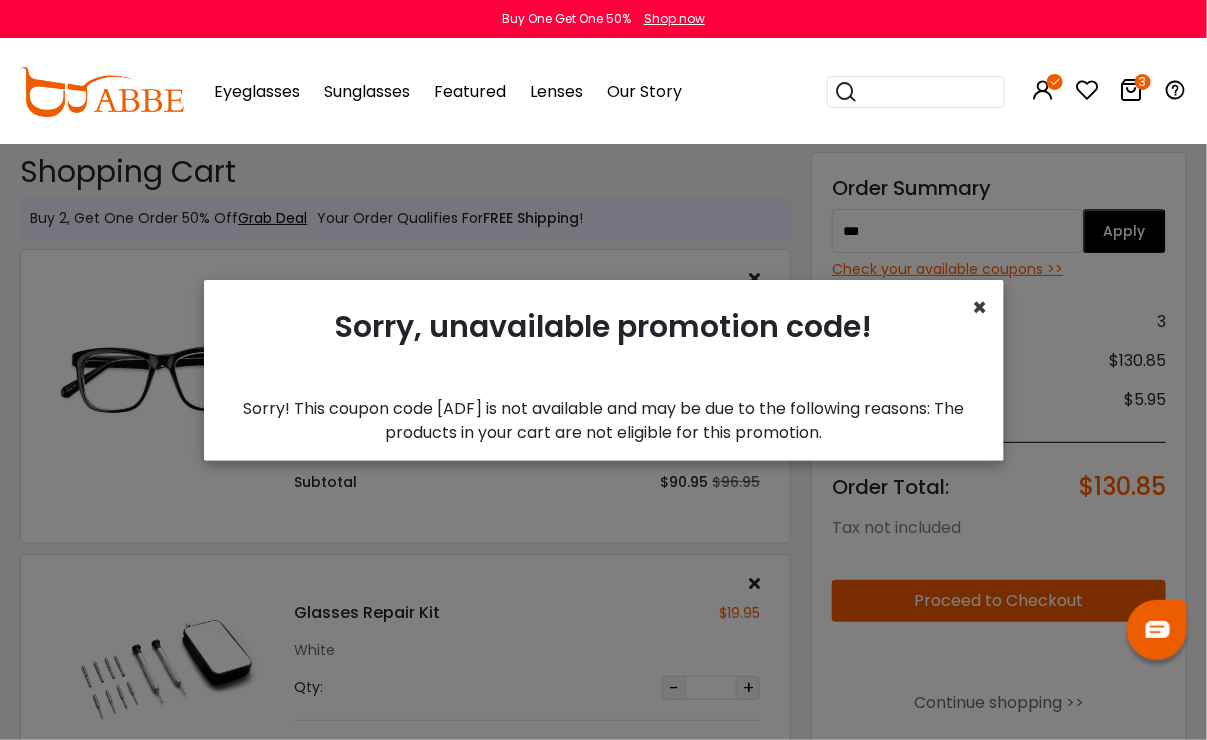 click on "×" at bounding box center [980, 307] 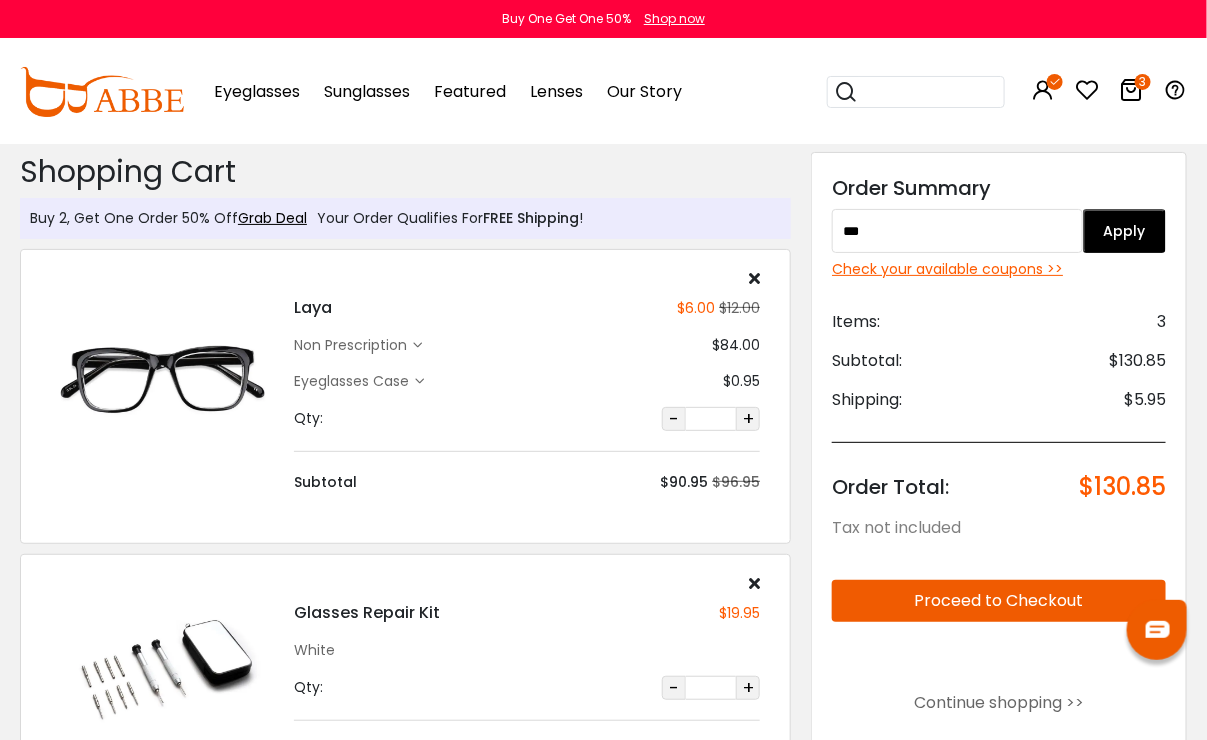 drag, startPoint x: 962, startPoint y: 228, endPoint x: 785, endPoint y: 226, distance: 177.01129 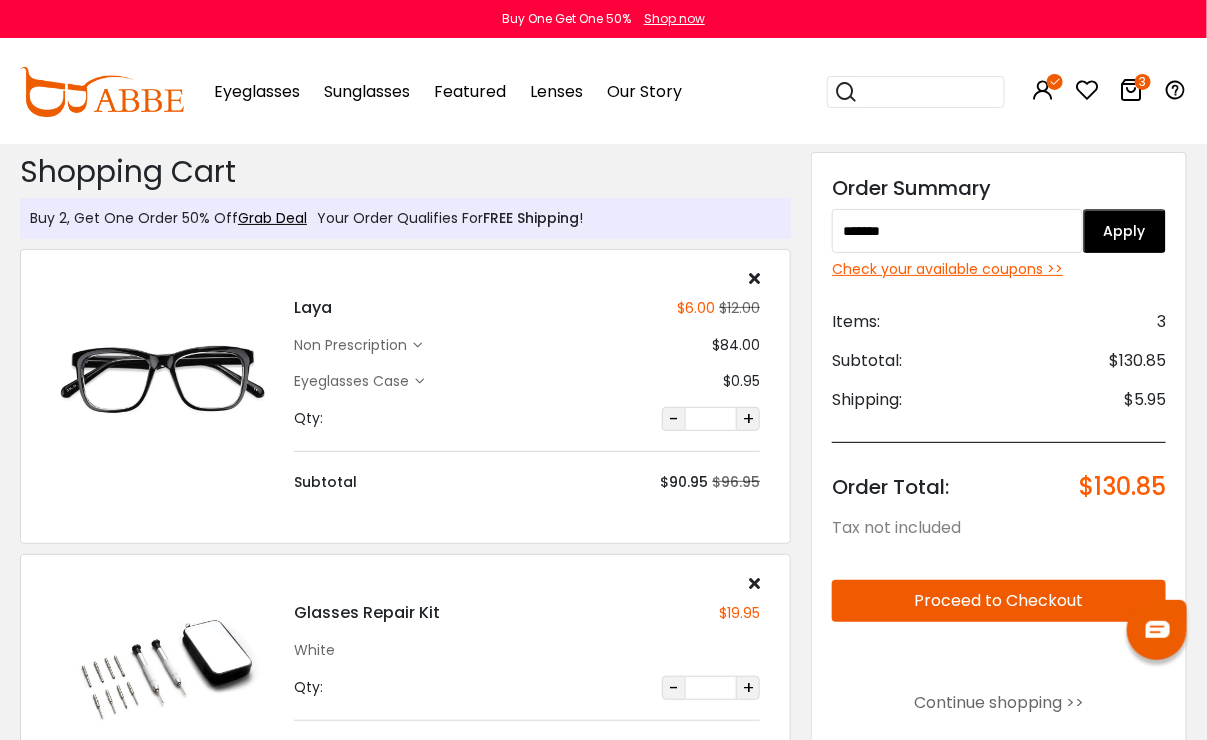 type on "*******" 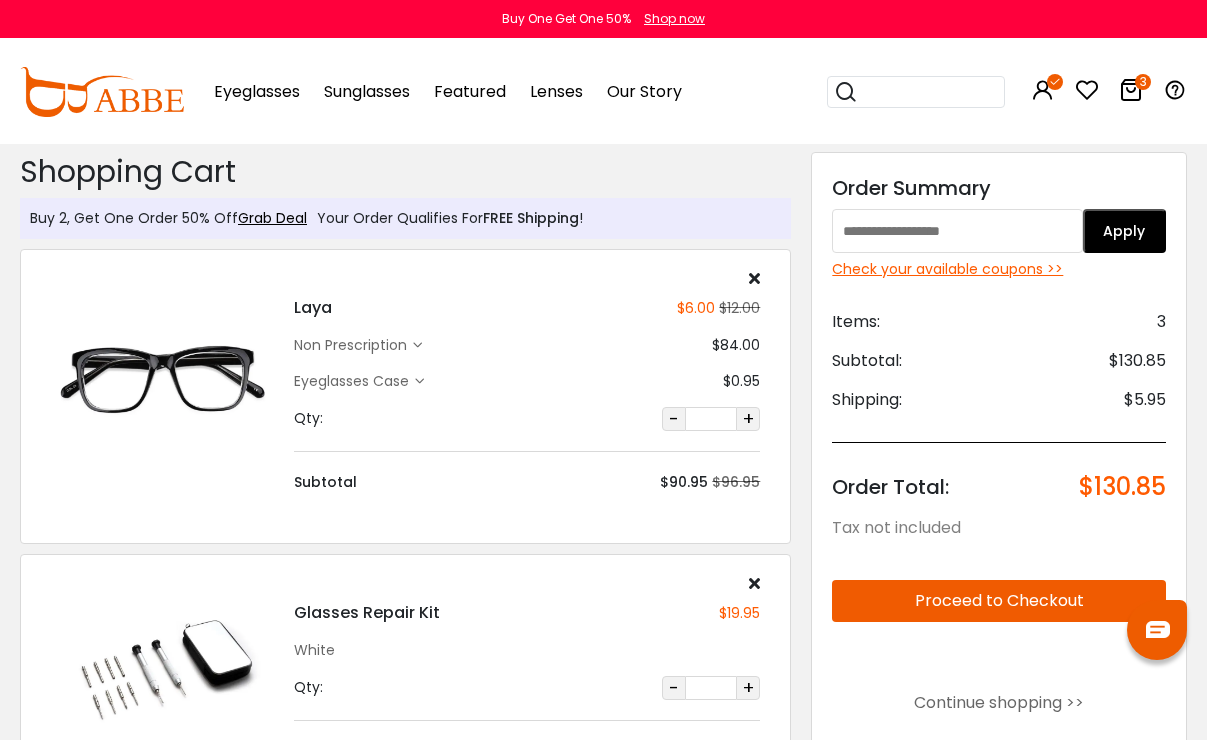 scroll, scrollTop: 0, scrollLeft: 0, axis: both 